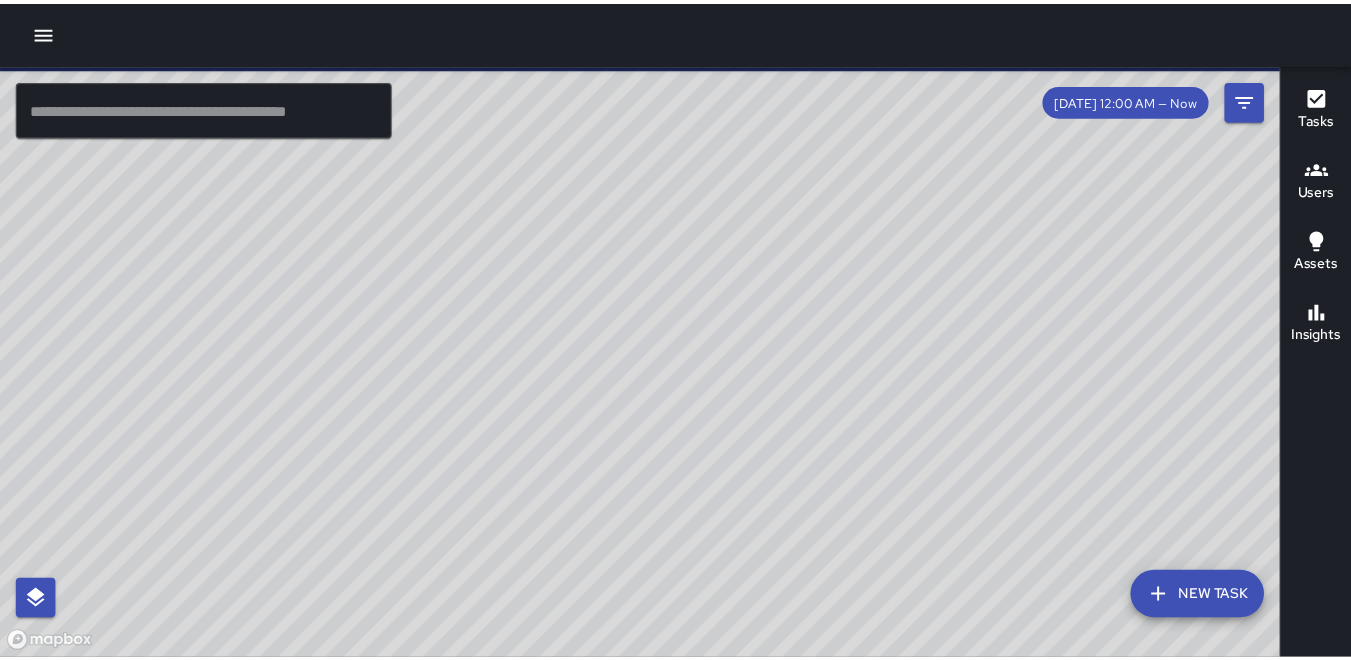 scroll, scrollTop: 0, scrollLeft: 0, axis: both 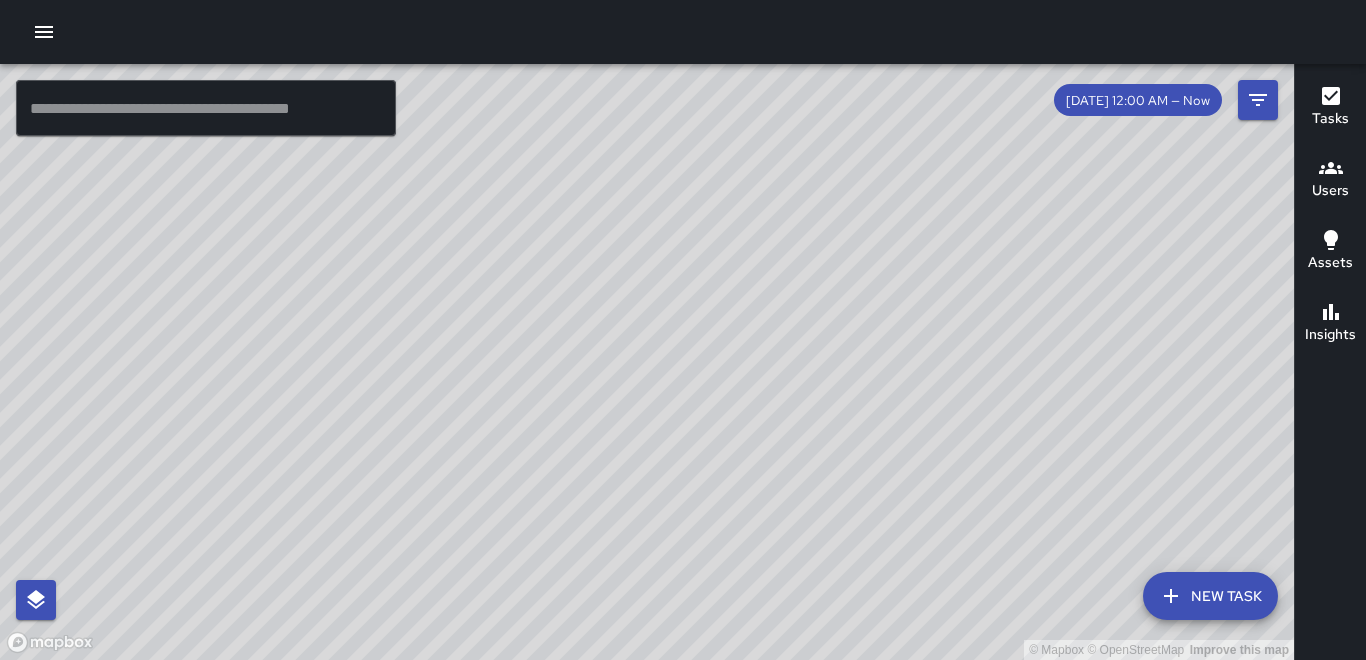 click 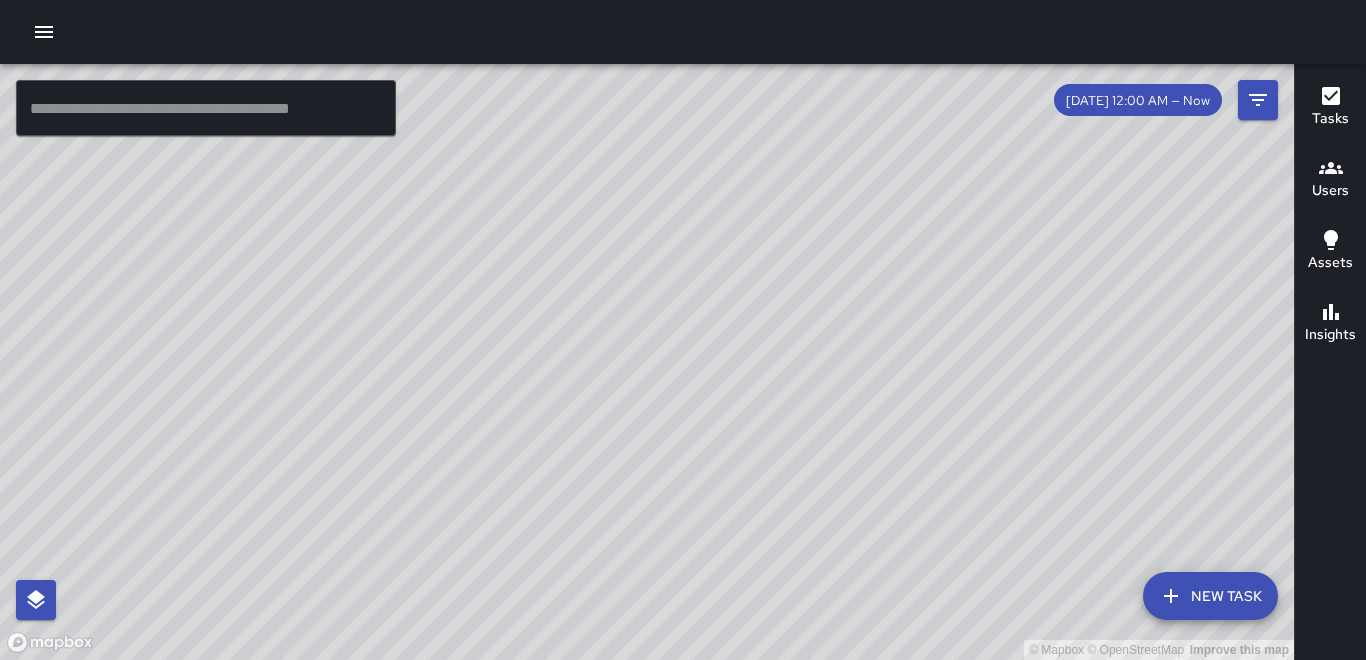 click on "Tasks Users Assets Insights" at bounding box center [1330, 362] 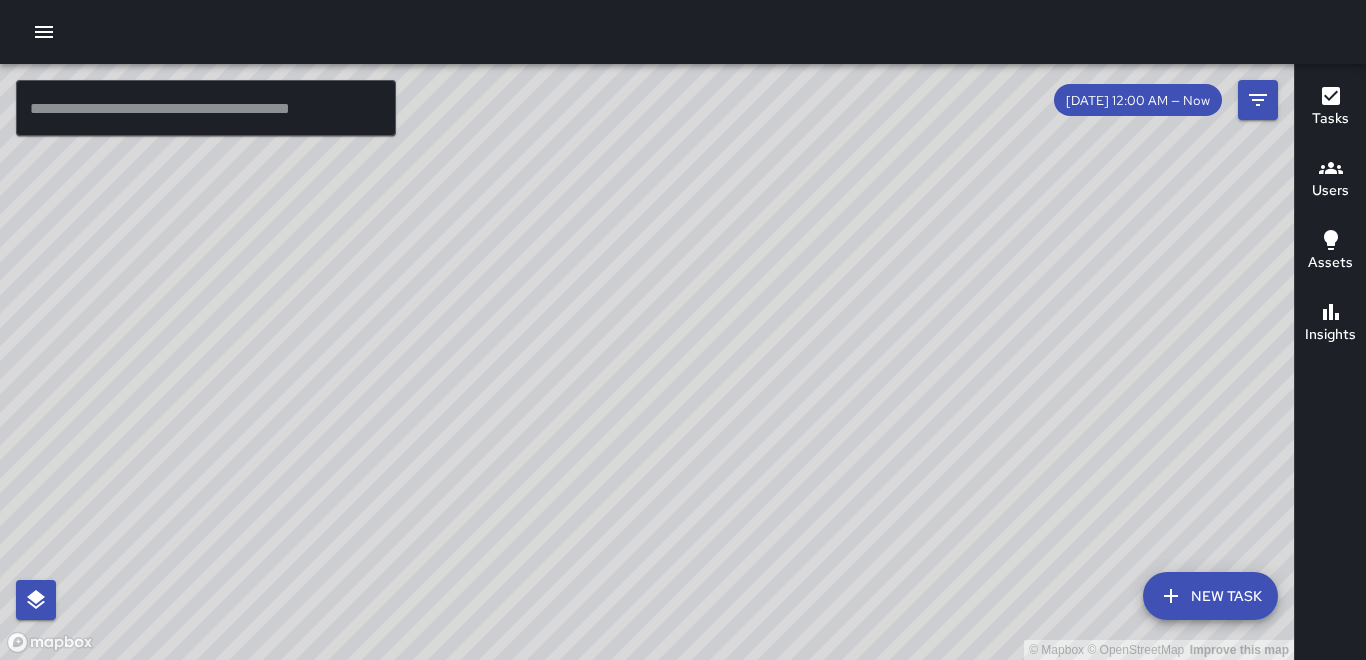 click 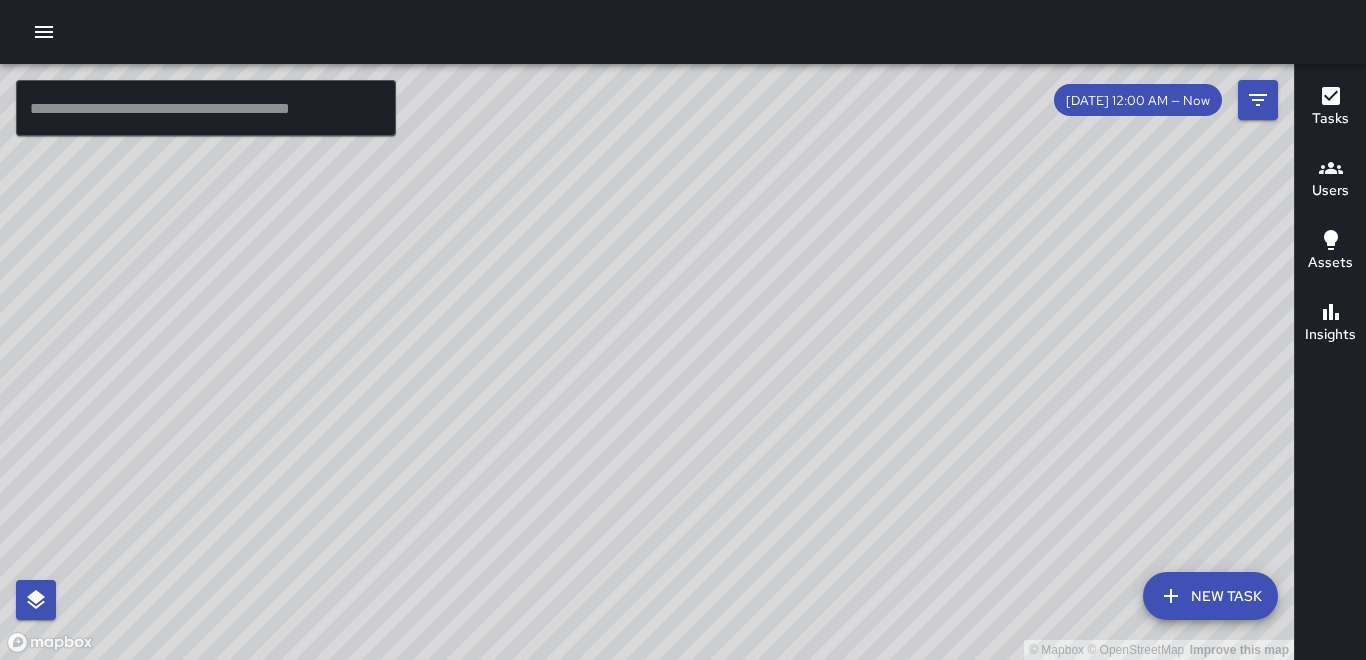 click on "Map" at bounding box center [157, 886] 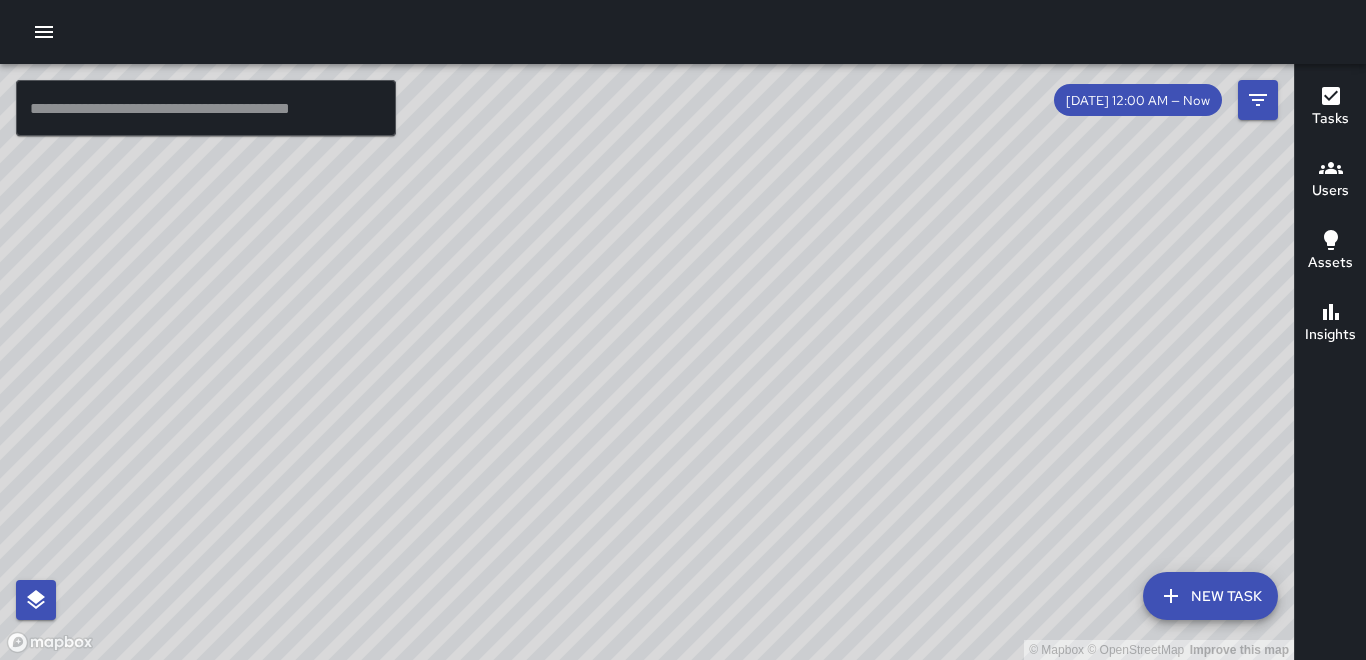 click 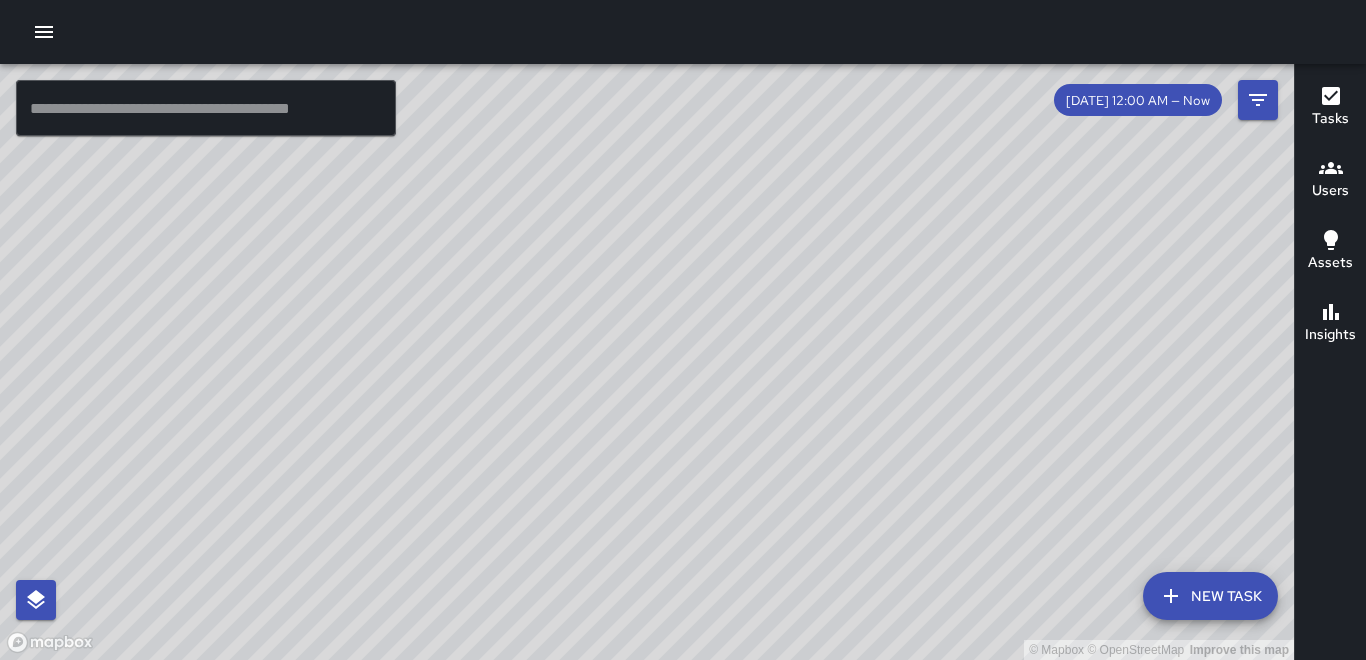 click on "Tasks" at bounding box center [157, 956] 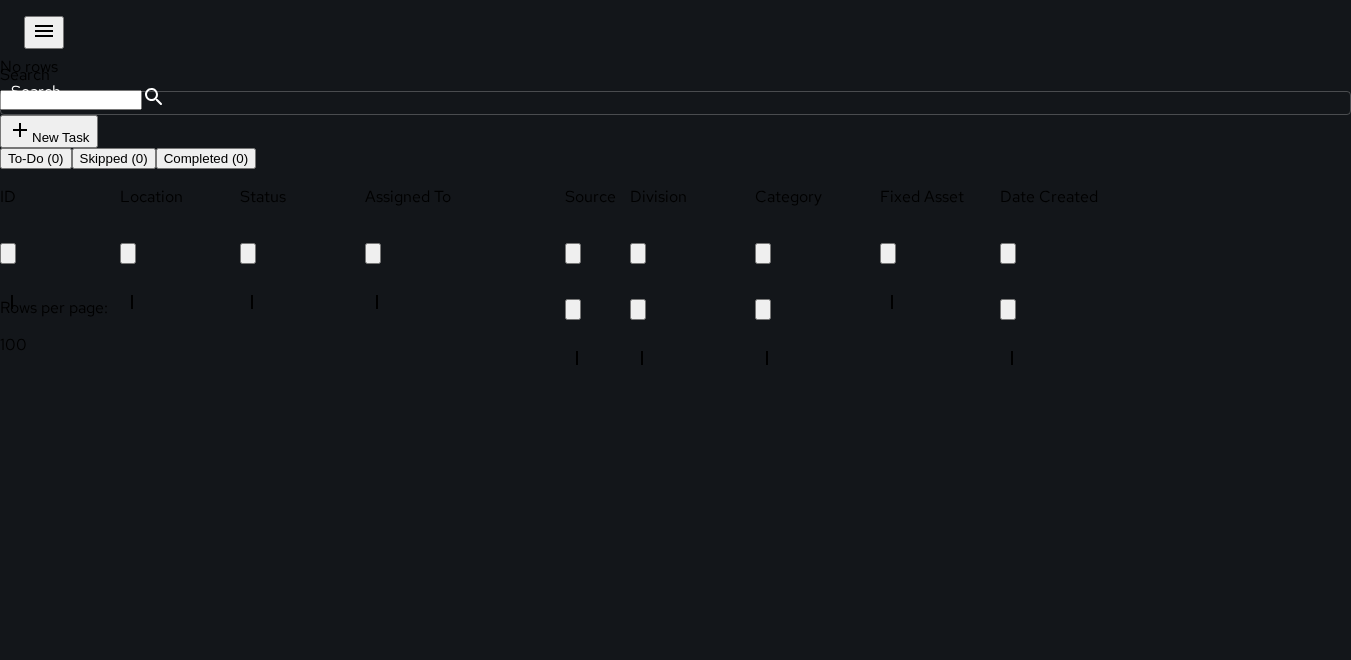scroll, scrollTop: 16, scrollLeft: 16, axis: both 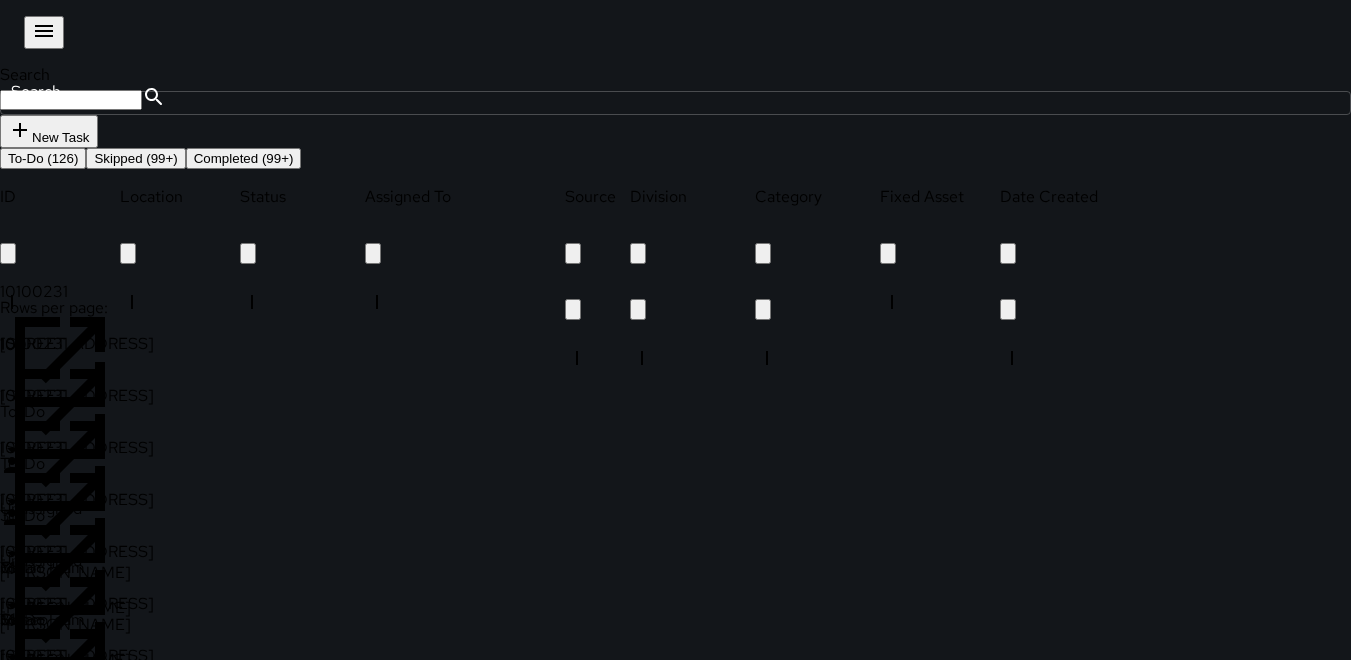 click on "10100231" at bounding box center (60, 291) 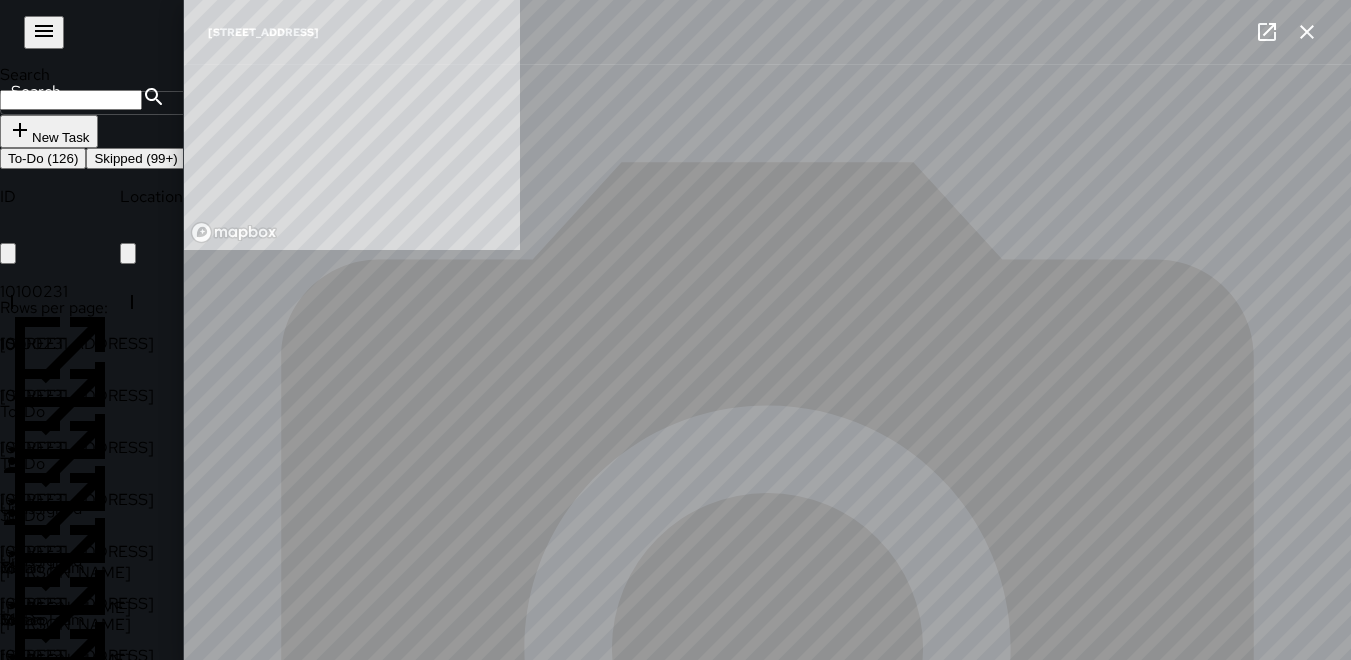 type on "**********" 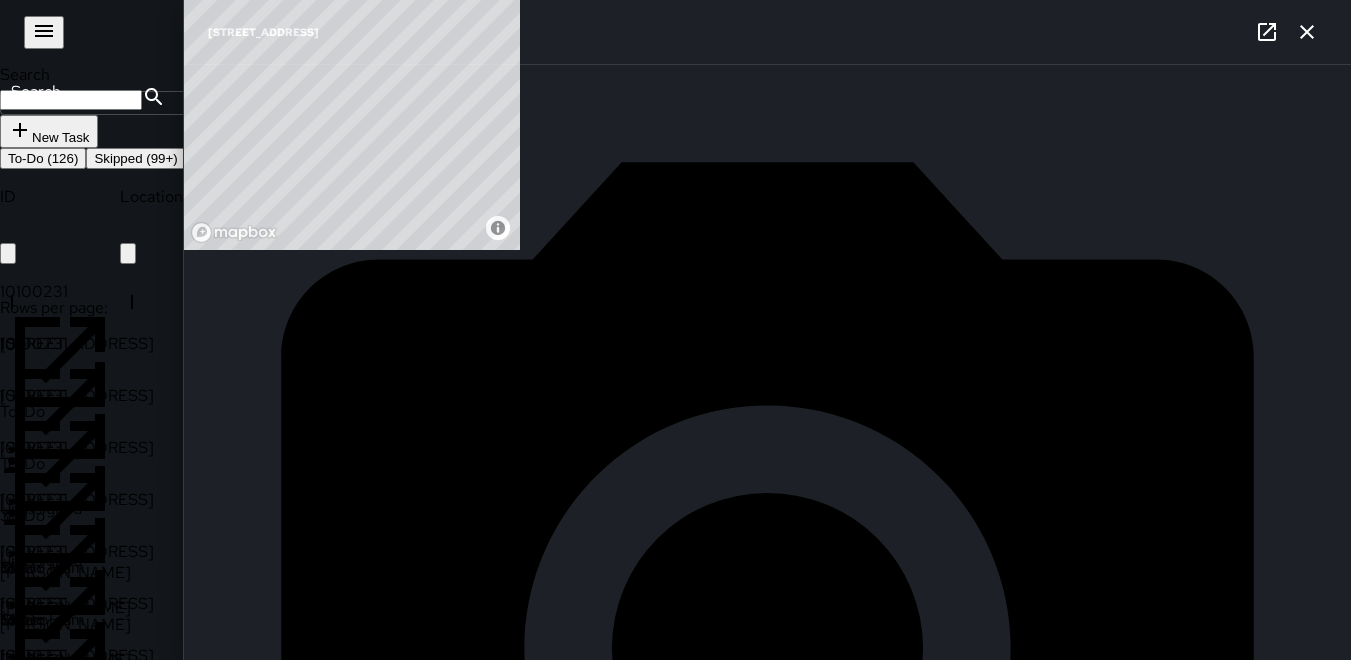 scroll, scrollTop: 1138, scrollLeft: 0, axis: vertical 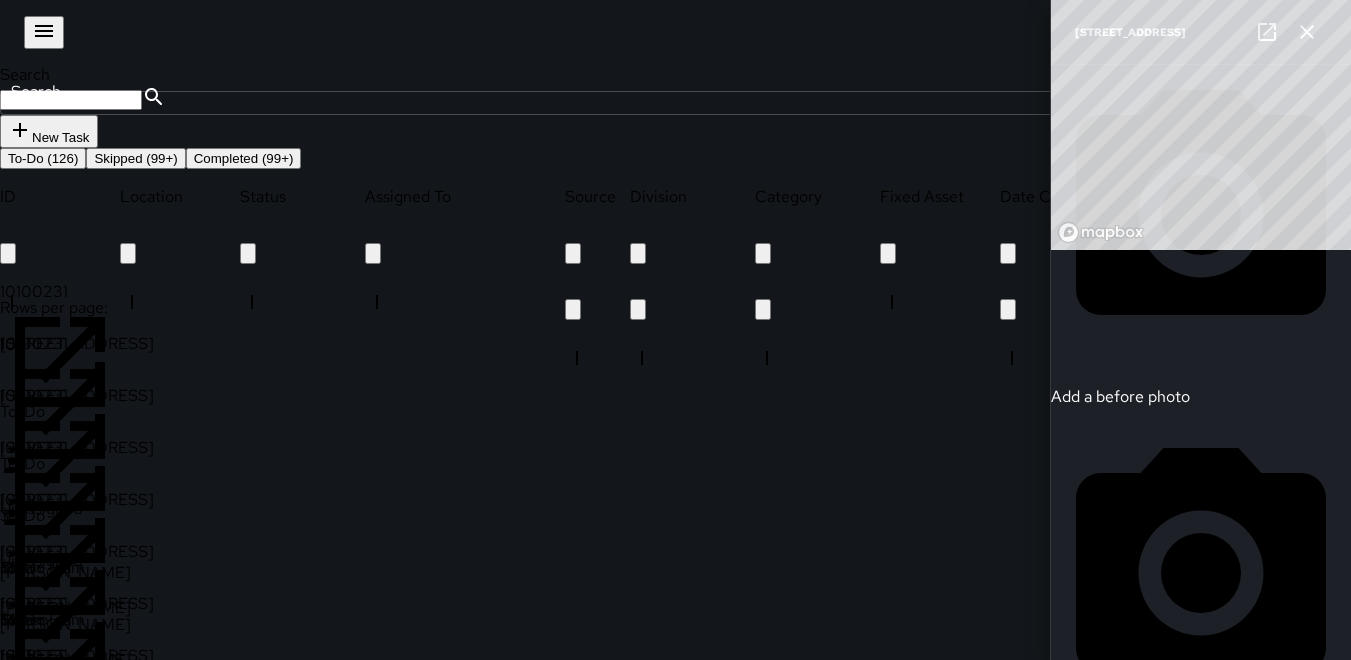 click at bounding box center [1307, 32] 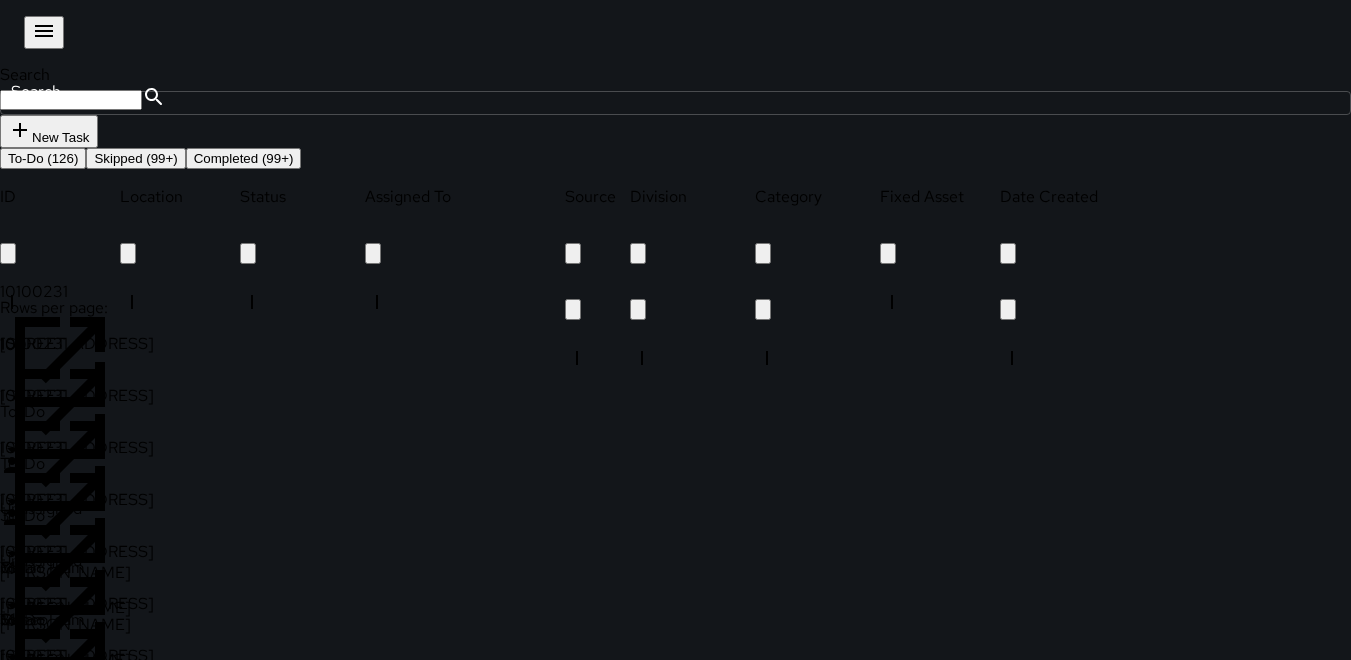 scroll, scrollTop: 200, scrollLeft: 0, axis: vertical 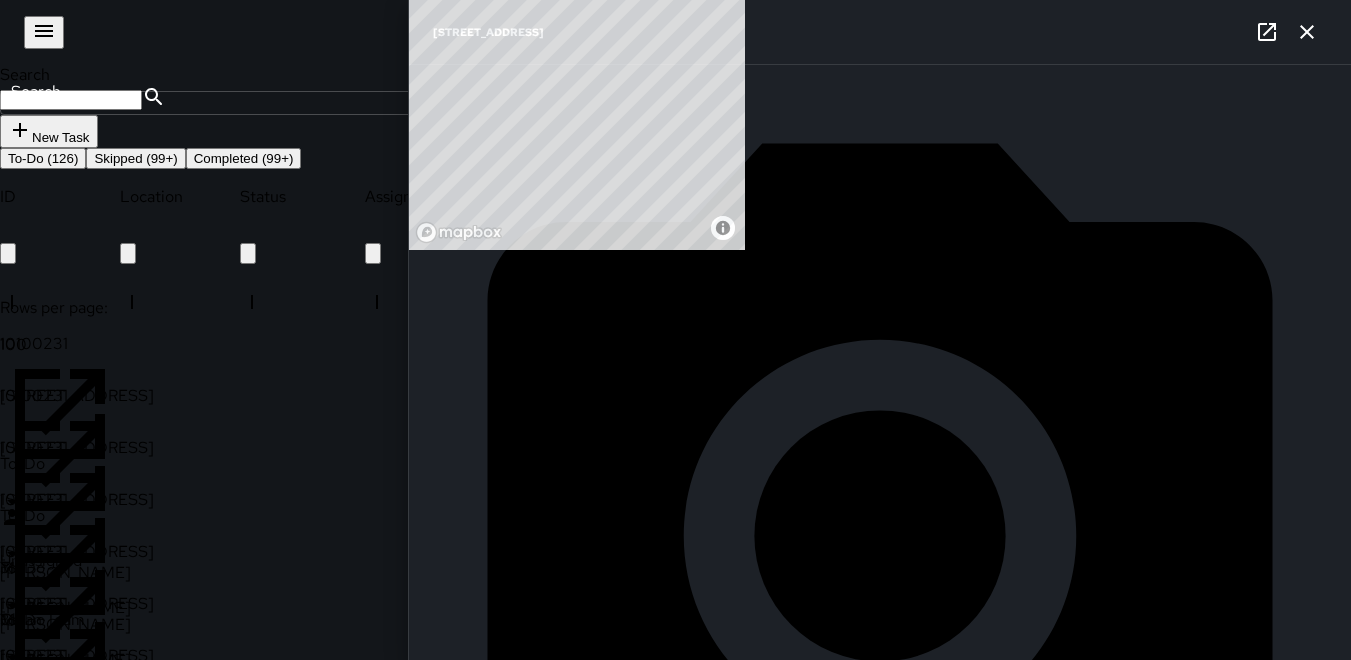 click 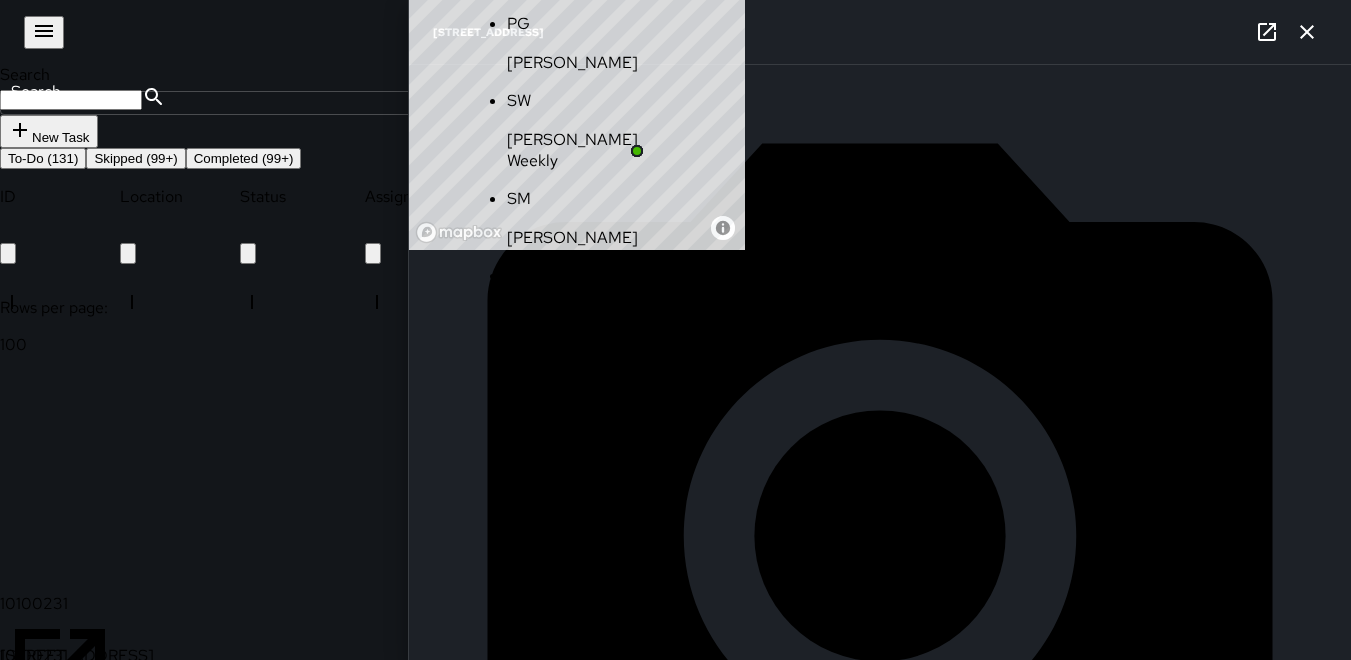 scroll, scrollTop: 460, scrollLeft: 0, axis: vertical 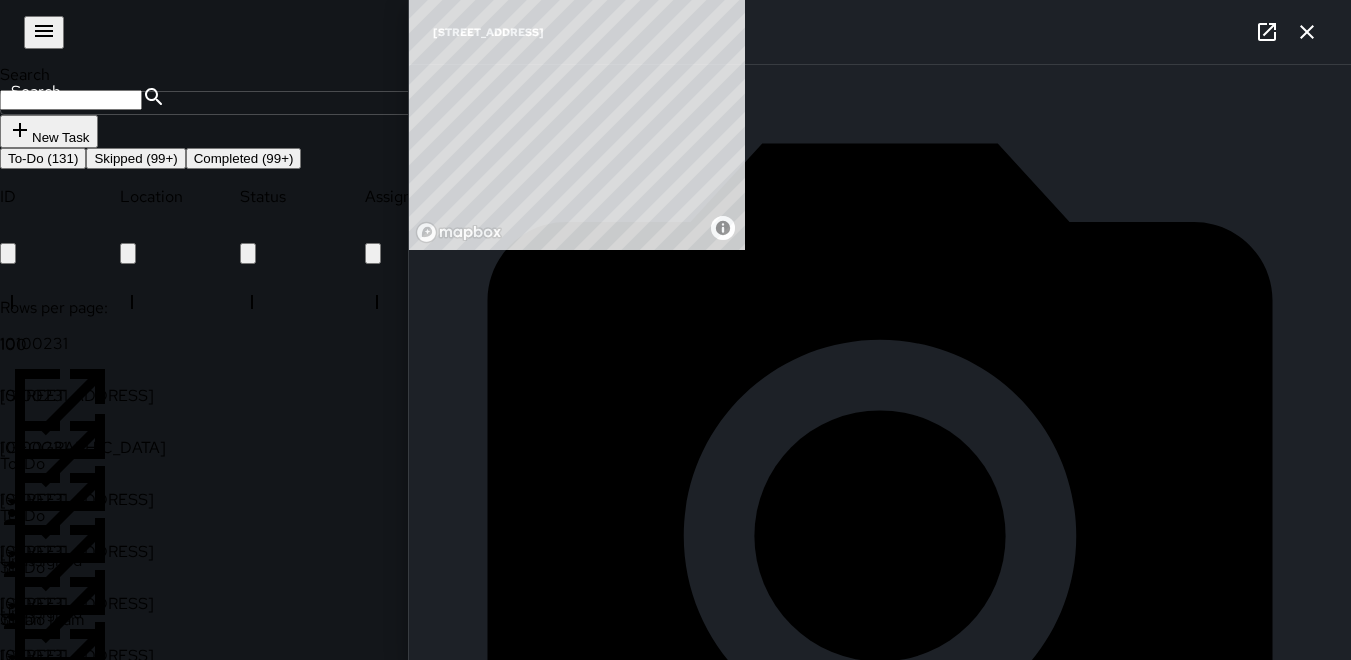 click on "10100231" at bounding box center (60, 603) 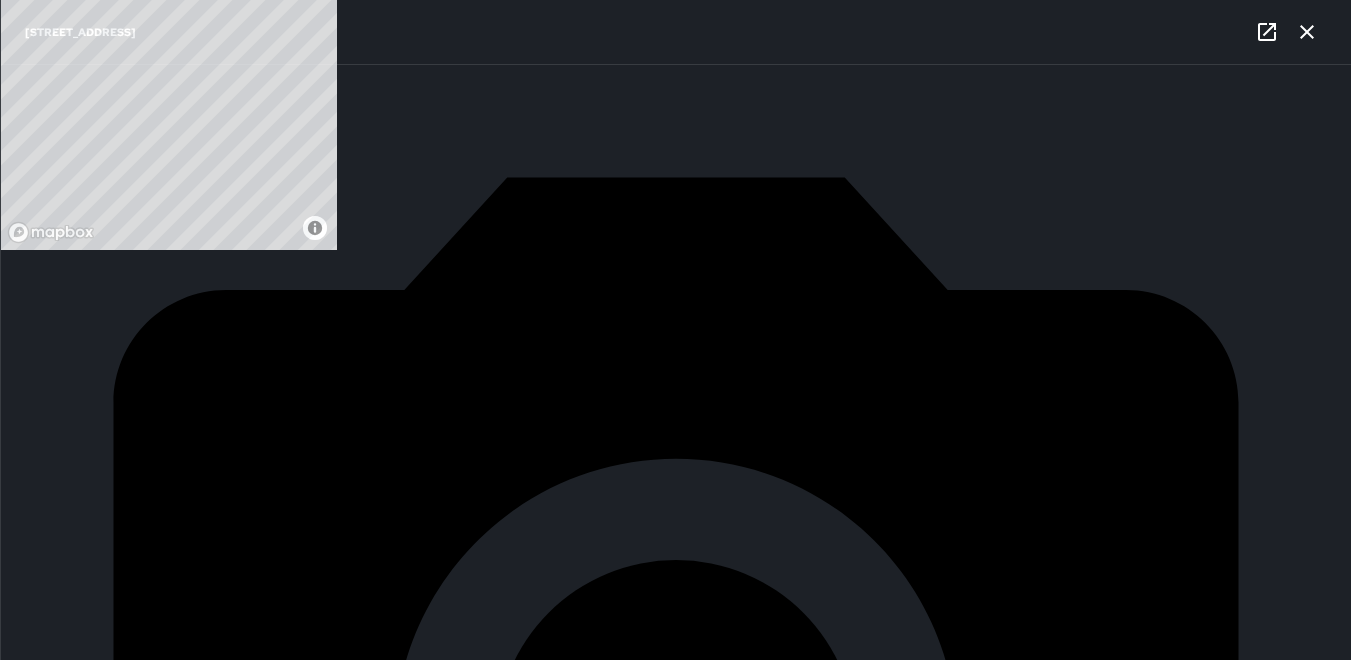 scroll, scrollTop: 1138, scrollLeft: 0, axis: vertical 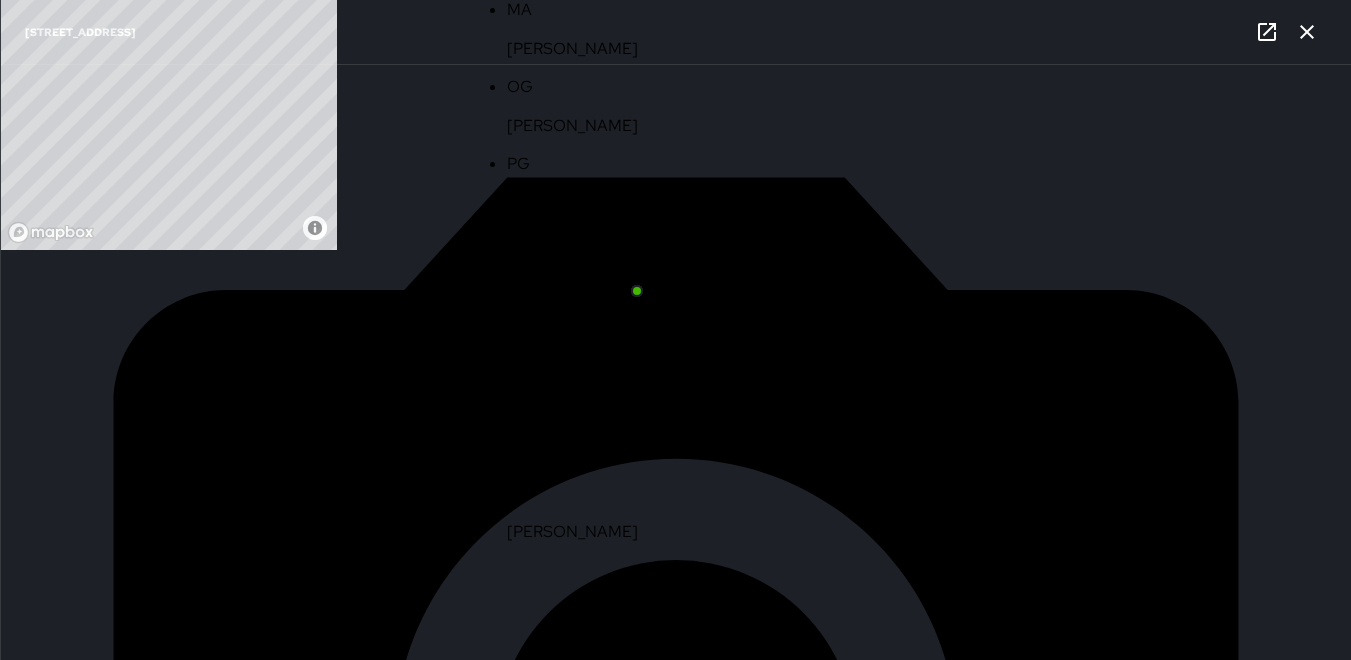 click on "MA" at bounding box center (586, -67) 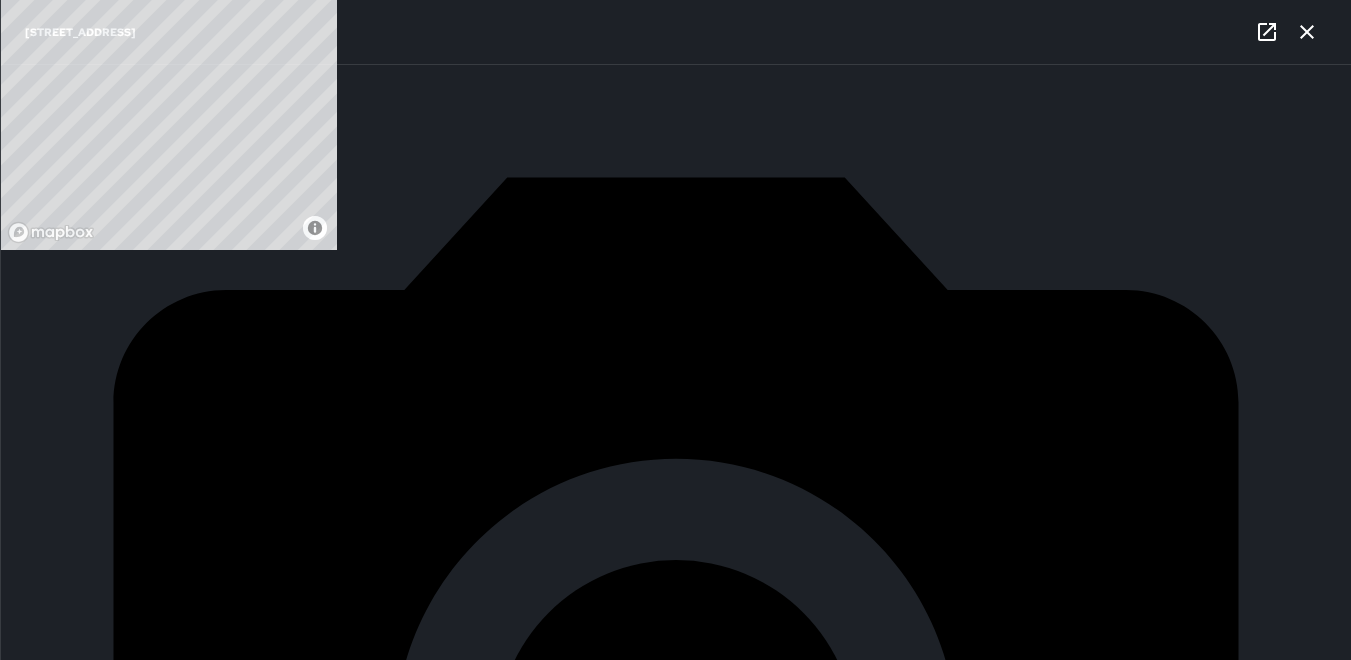 click on "10100231" at bounding box center [60, 551] 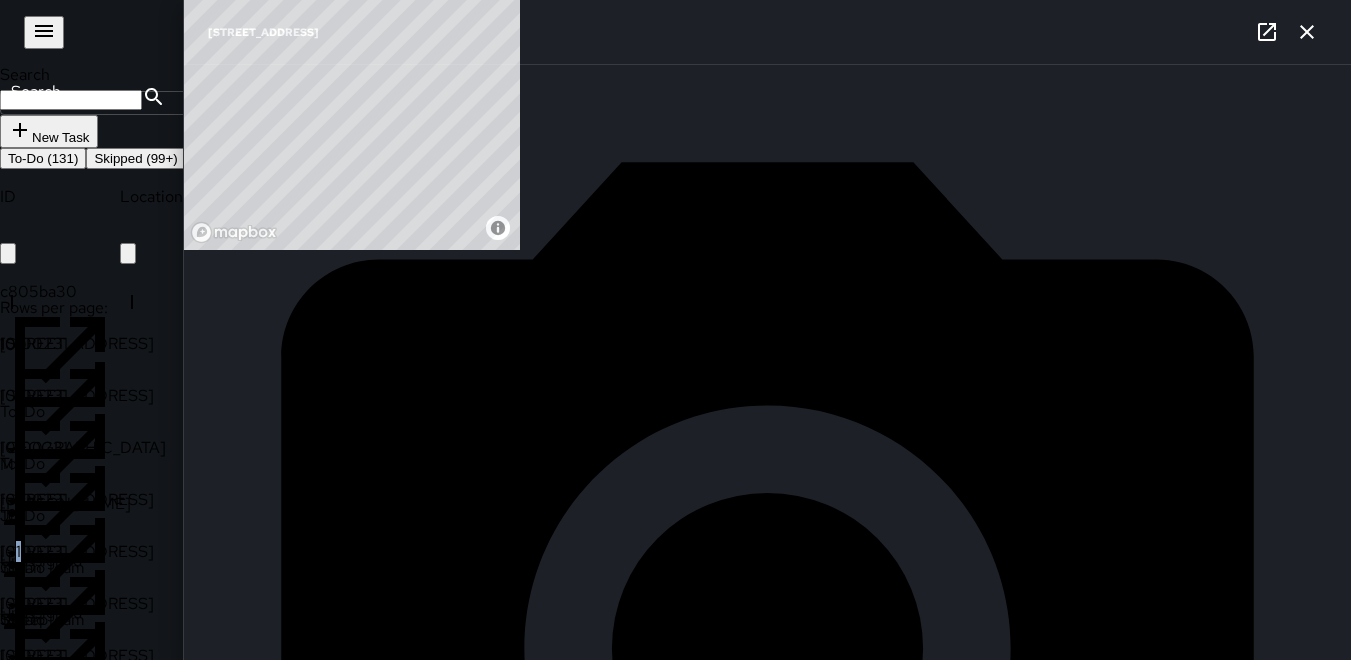 scroll, scrollTop: 1100, scrollLeft: 0, axis: vertical 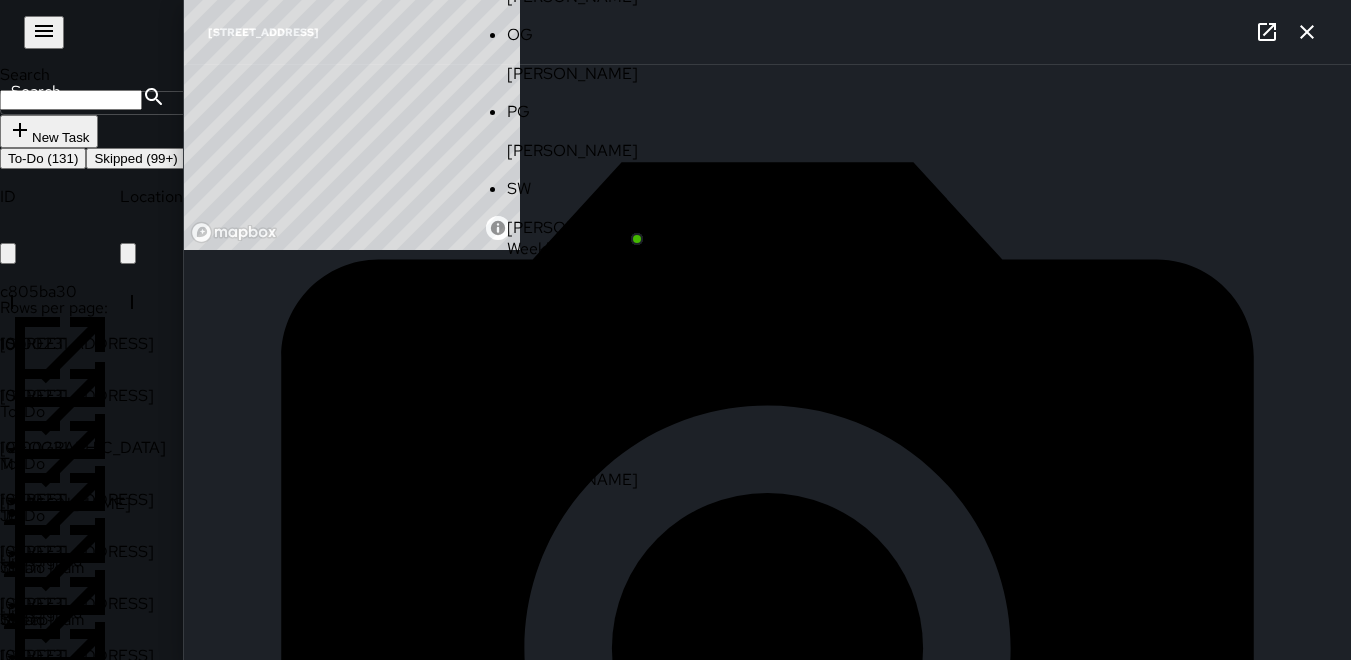 click on "MA" at bounding box center (586, -119) 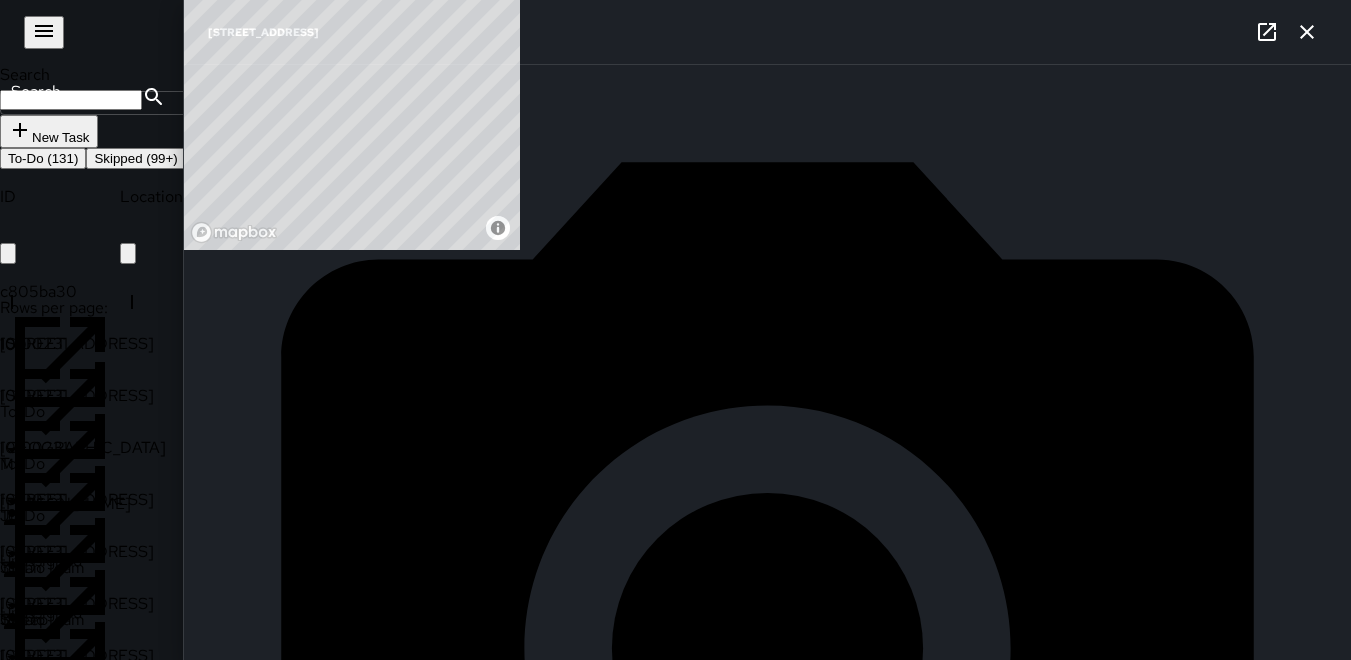 click on "10100231" at bounding box center [60, 499] 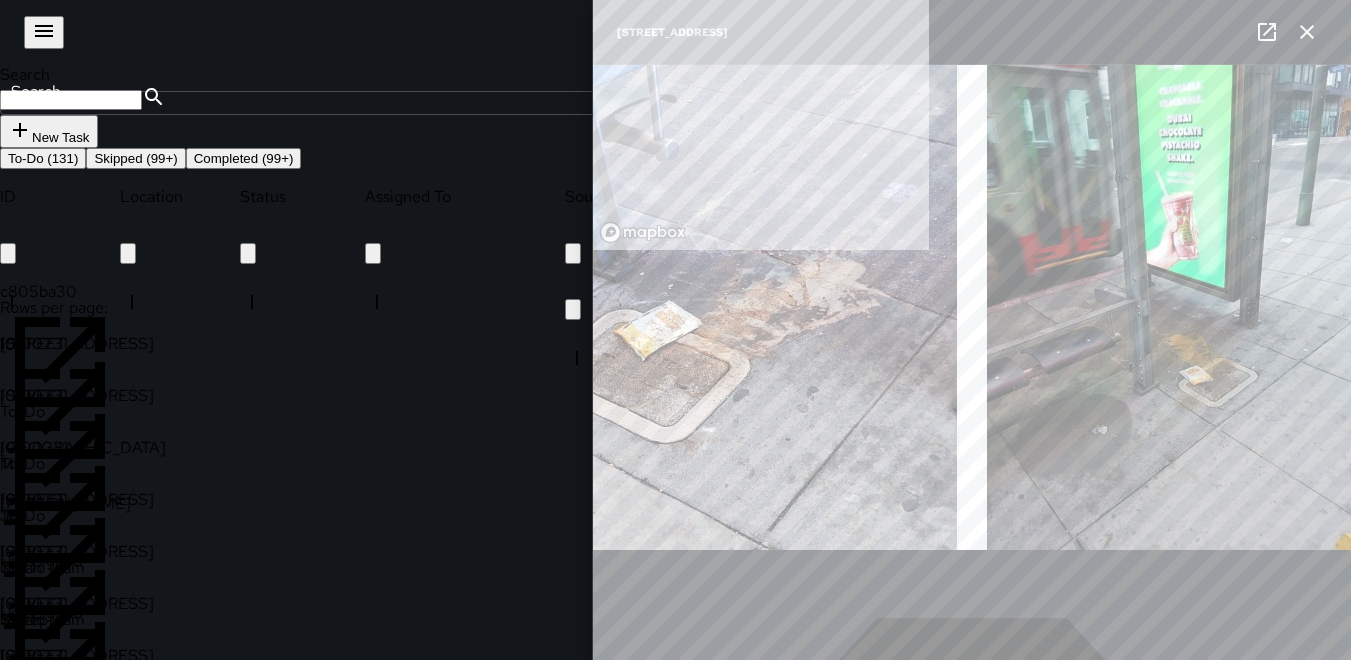 type on "**********" 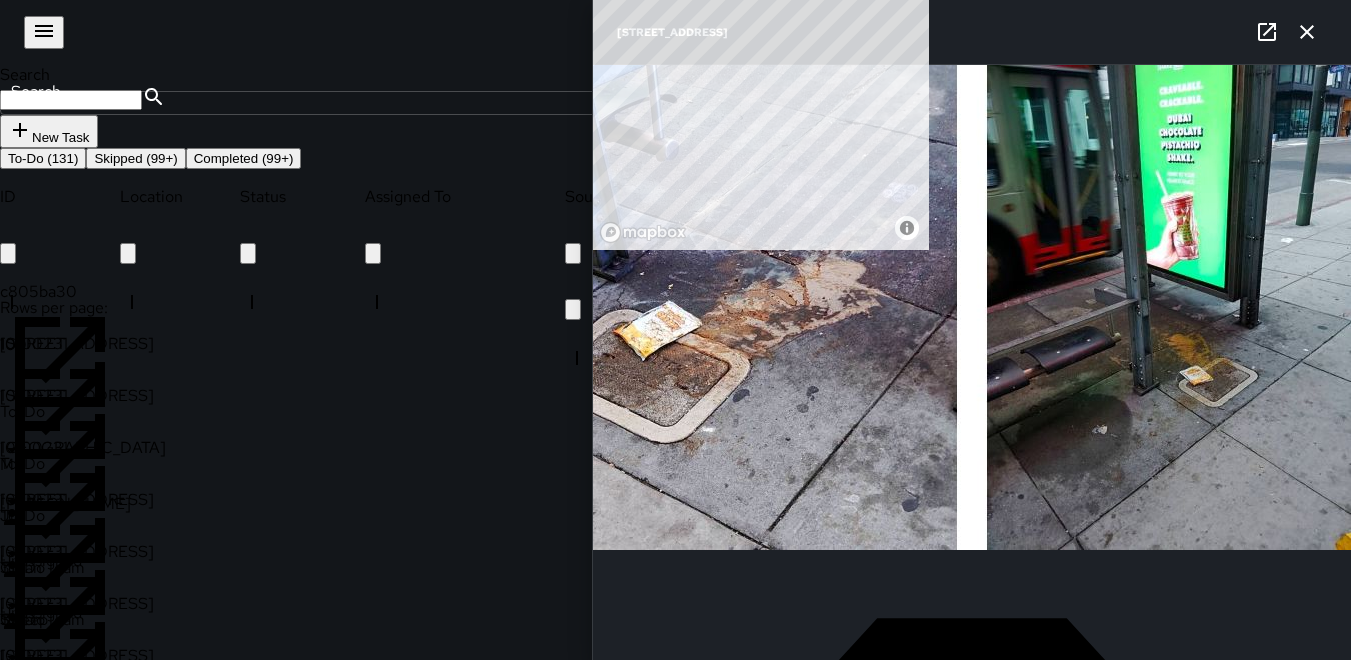 scroll, scrollTop: 1078, scrollLeft: 0, axis: vertical 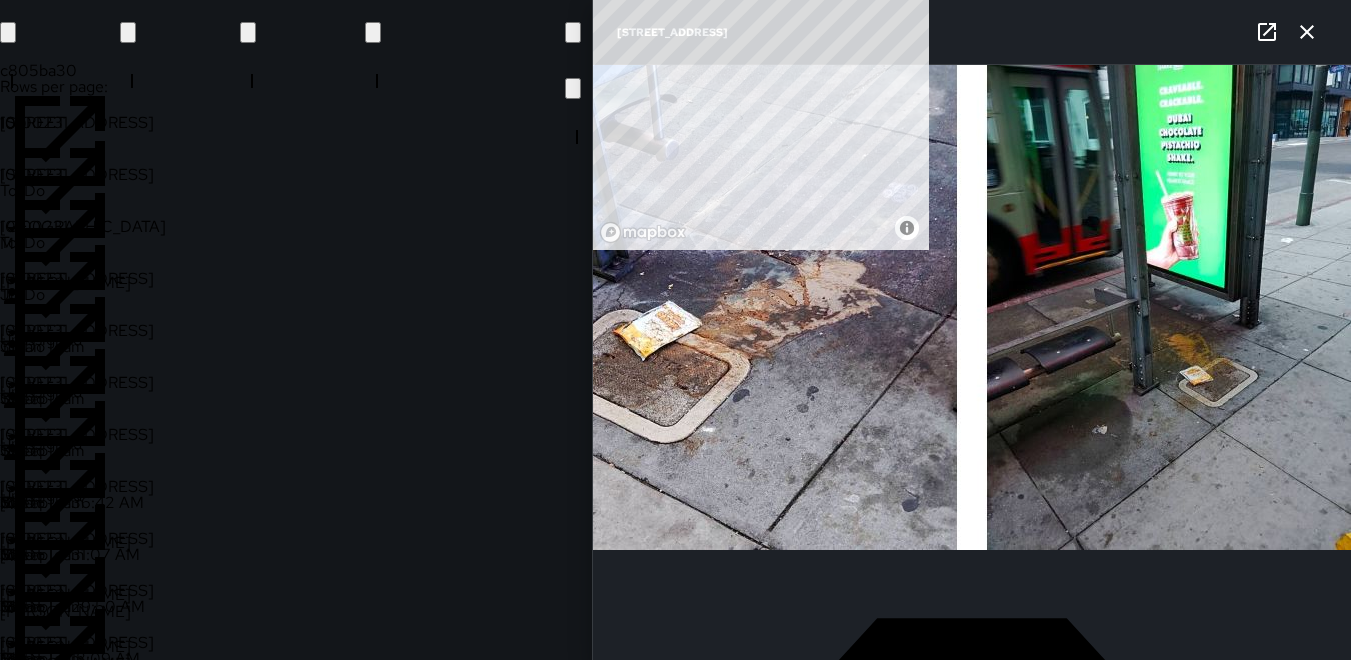click on "10100231" at bounding box center (60, 278) 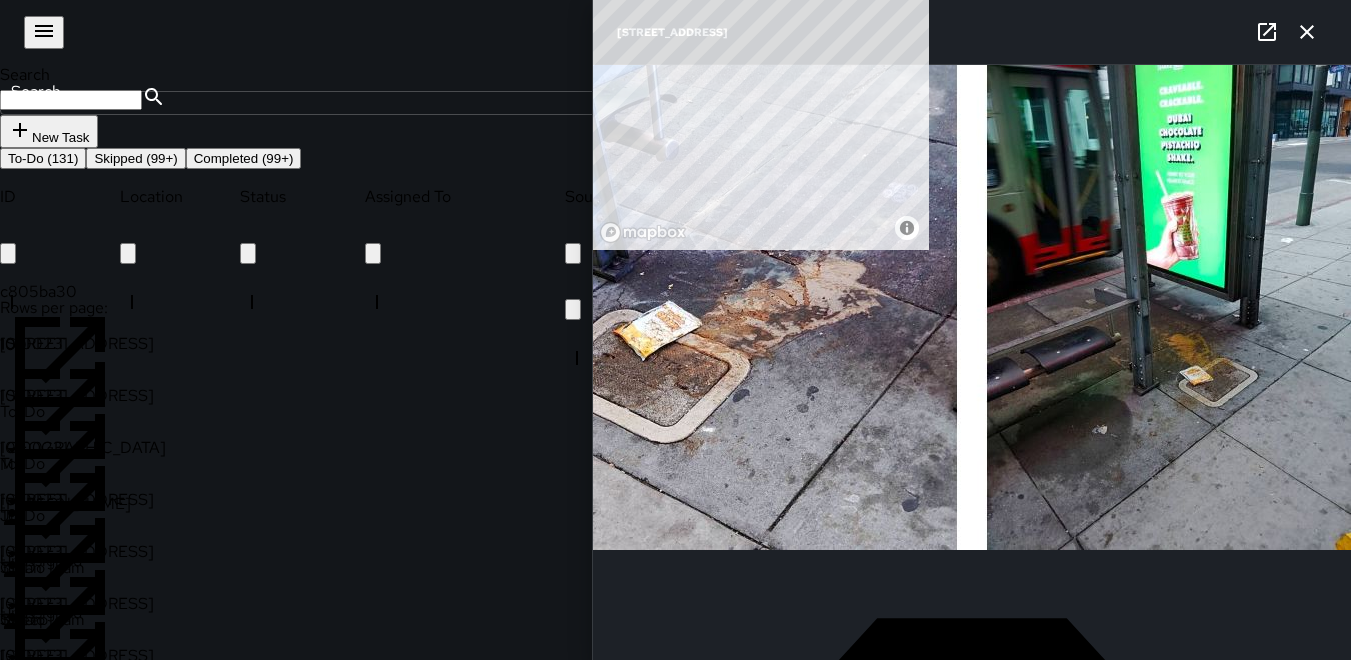 scroll, scrollTop: 0, scrollLeft: 0, axis: both 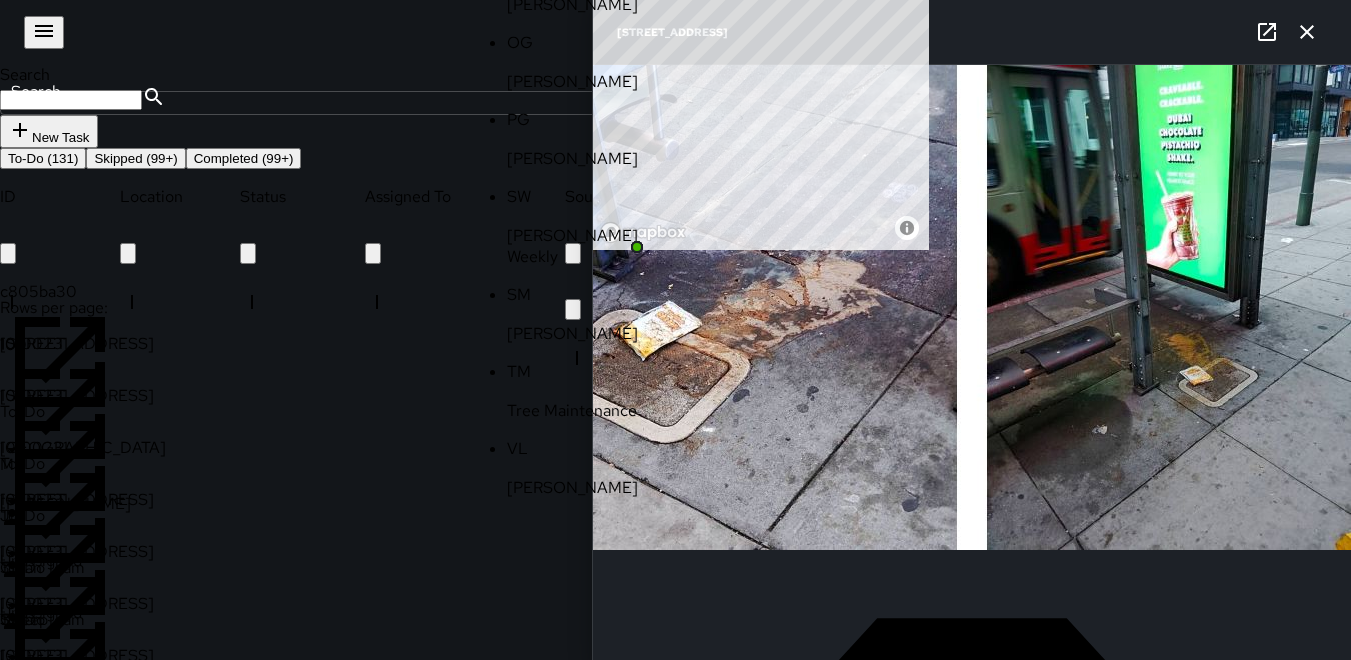 click on "JC" at bounding box center [586, -1210] 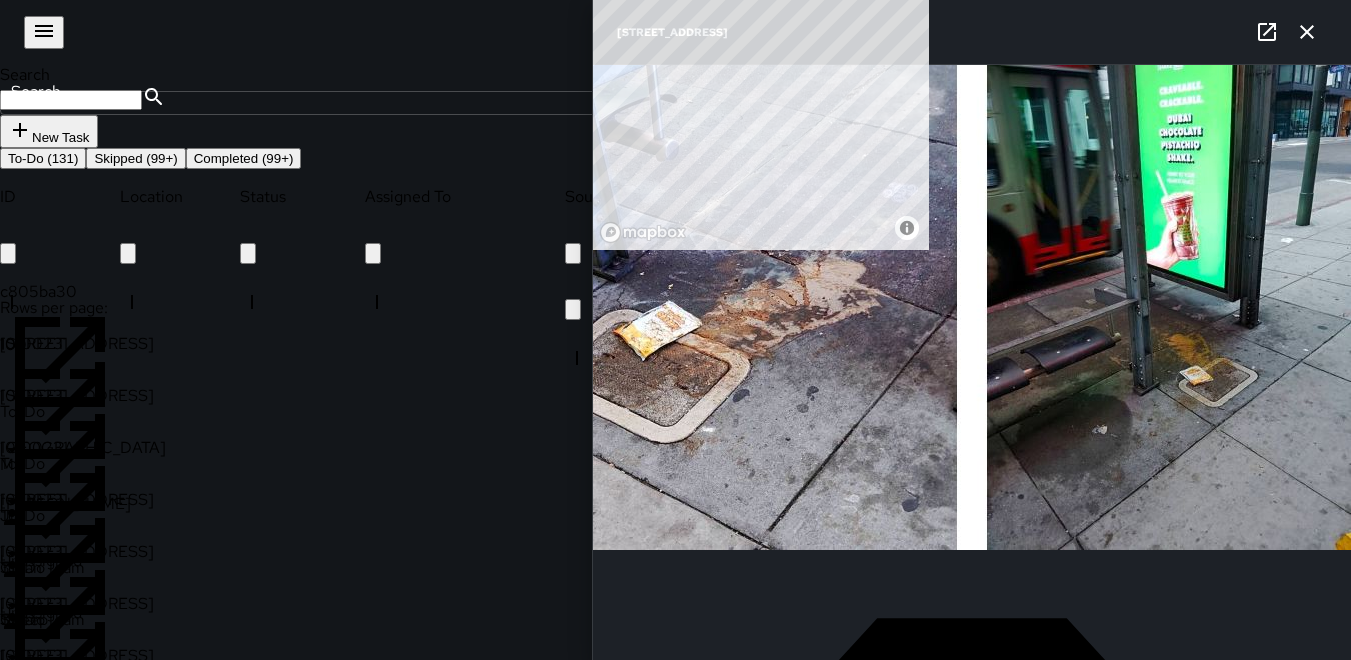 scroll, scrollTop: 978, scrollLeft: 0, axis: vertical 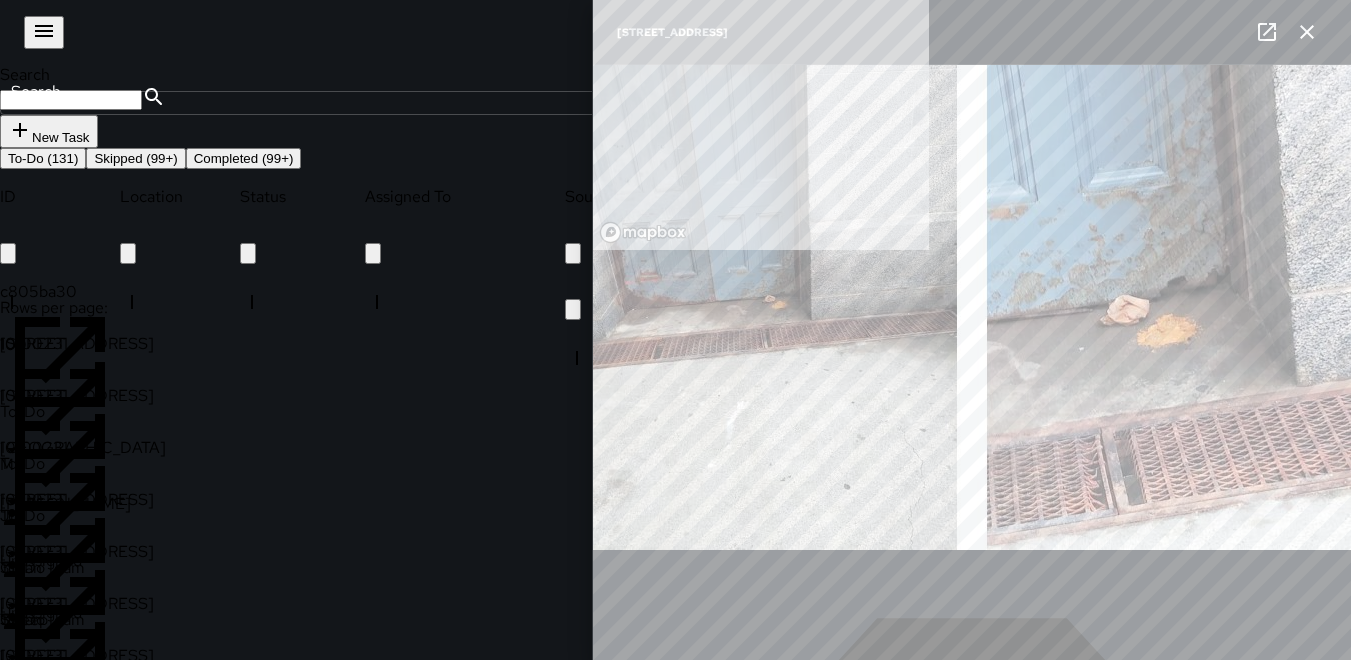 type on "**********" 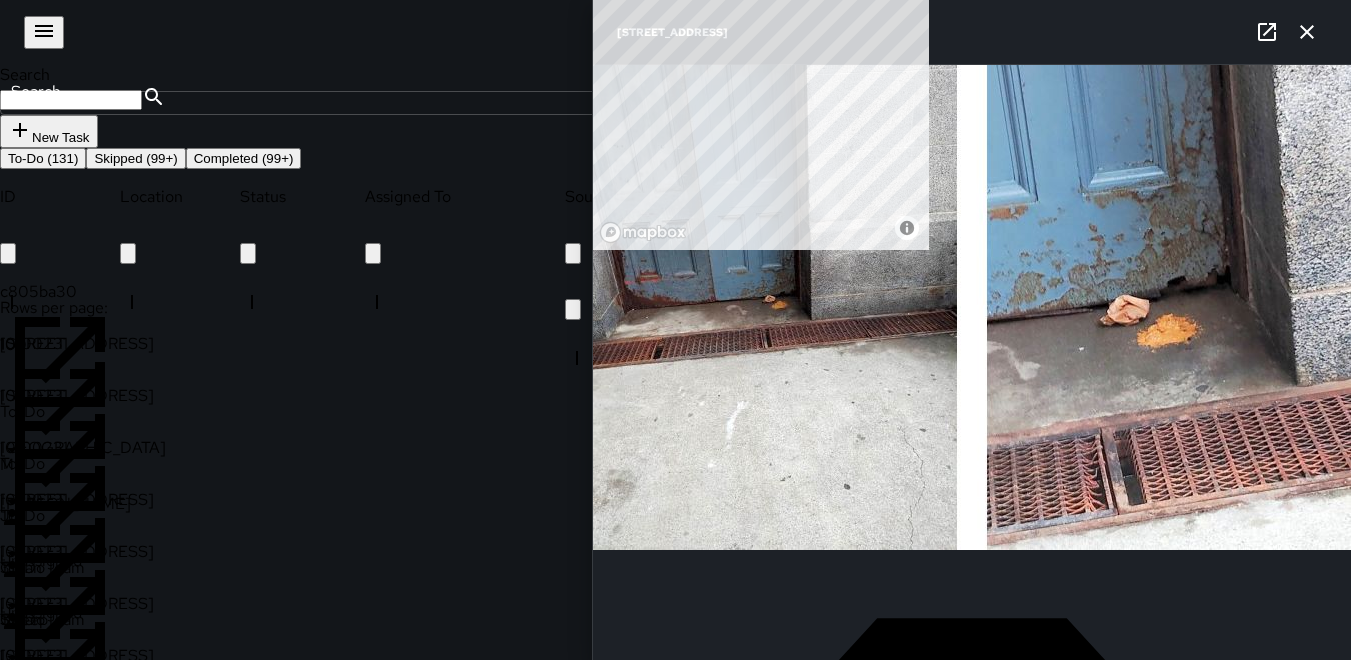 scroll, scrollTop: 1078, scrollLeft: 0, axis: vertical 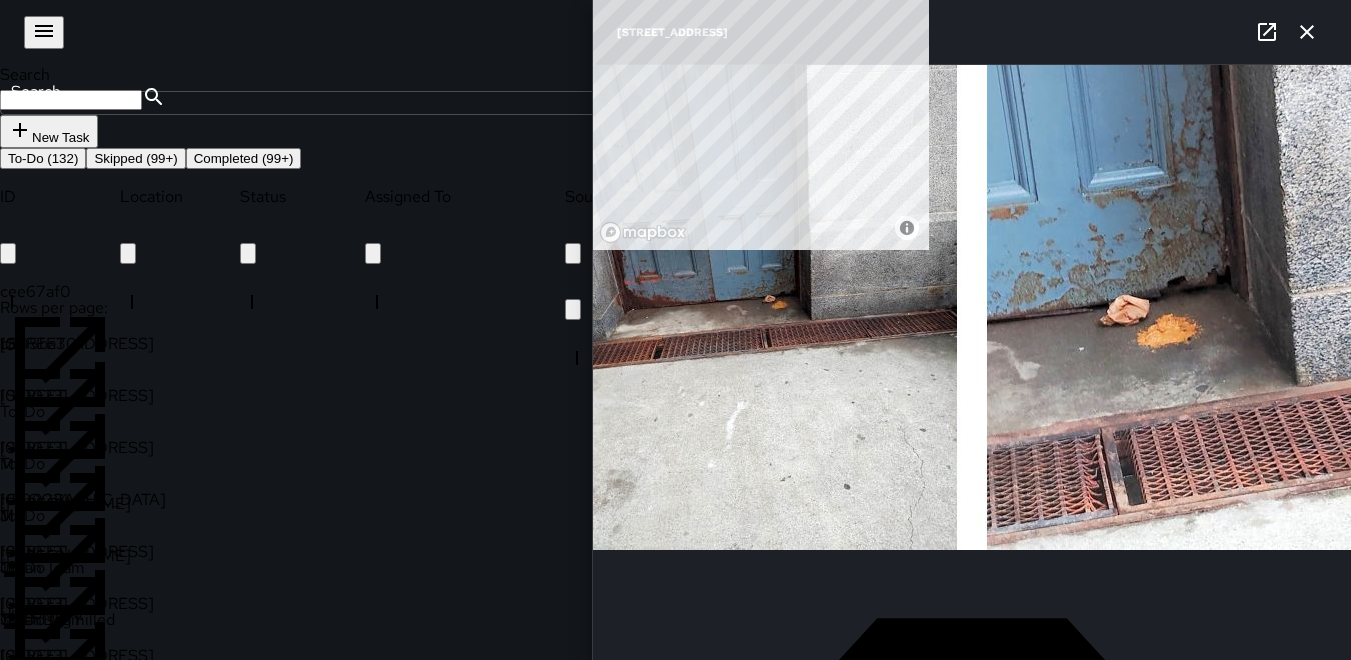 click on "Sweep" at bounding box center (972, 2640) 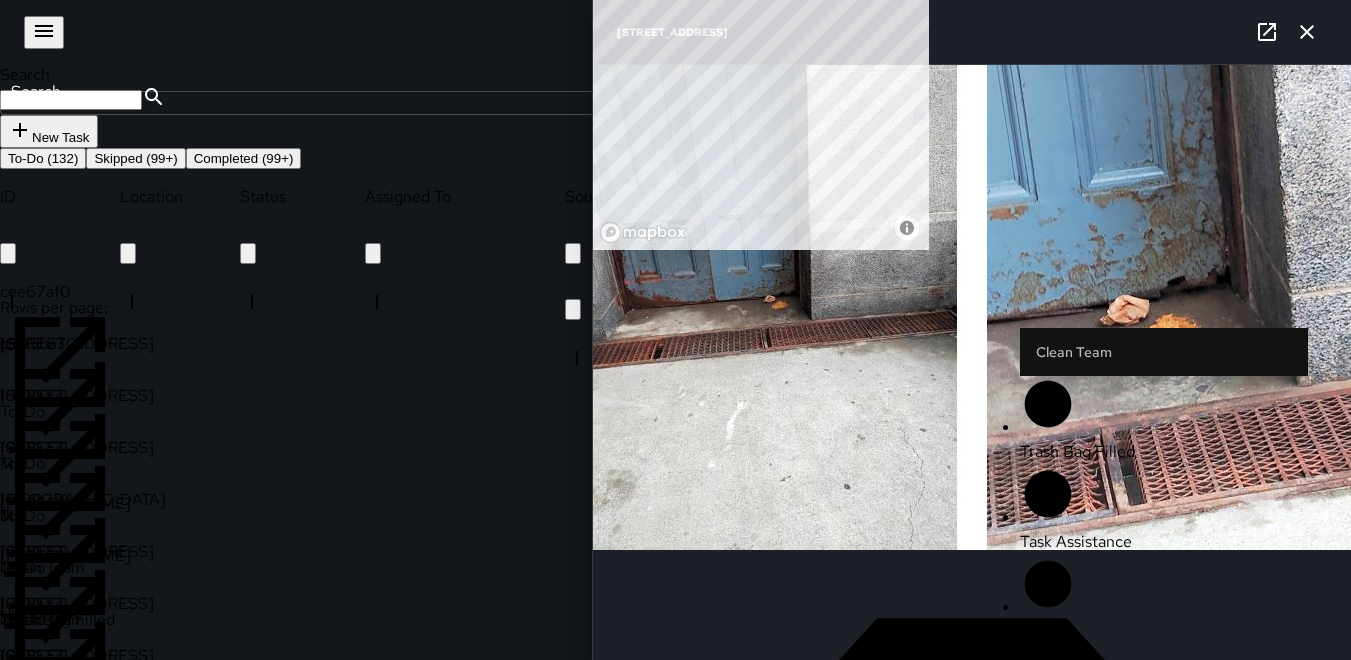 type on "*****" 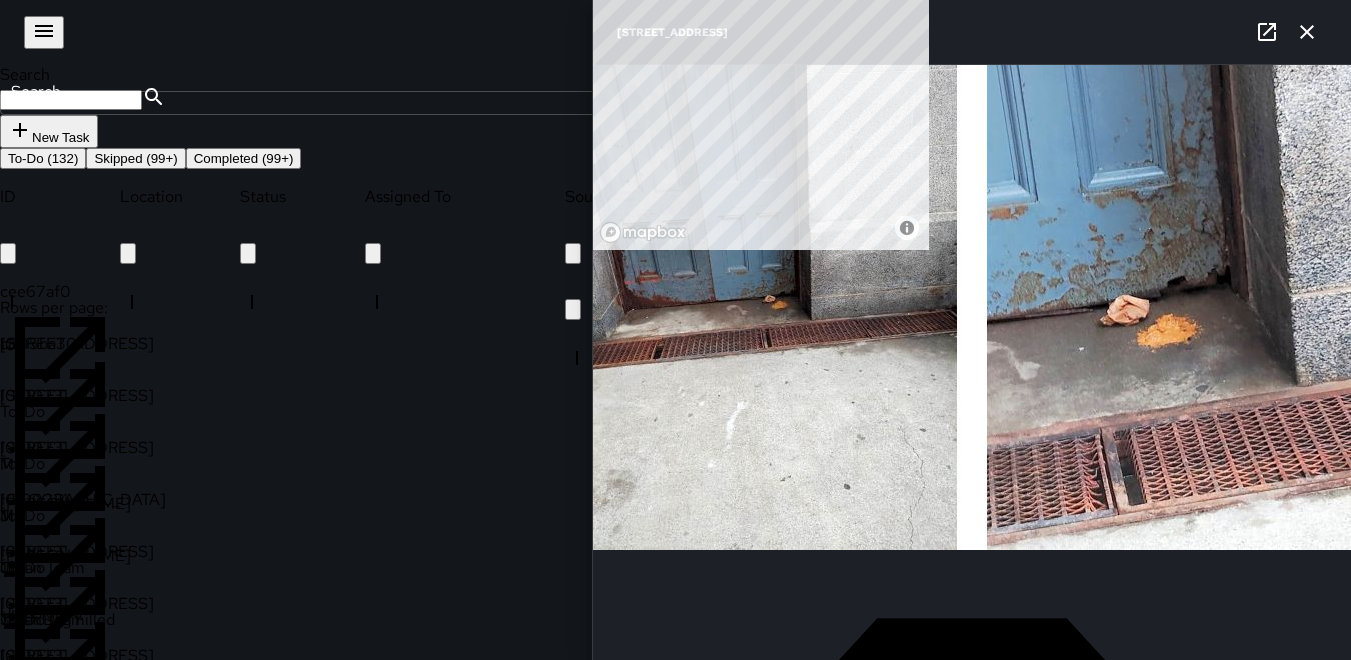 click on "Unassigned" at bounding box center [666, 1686] 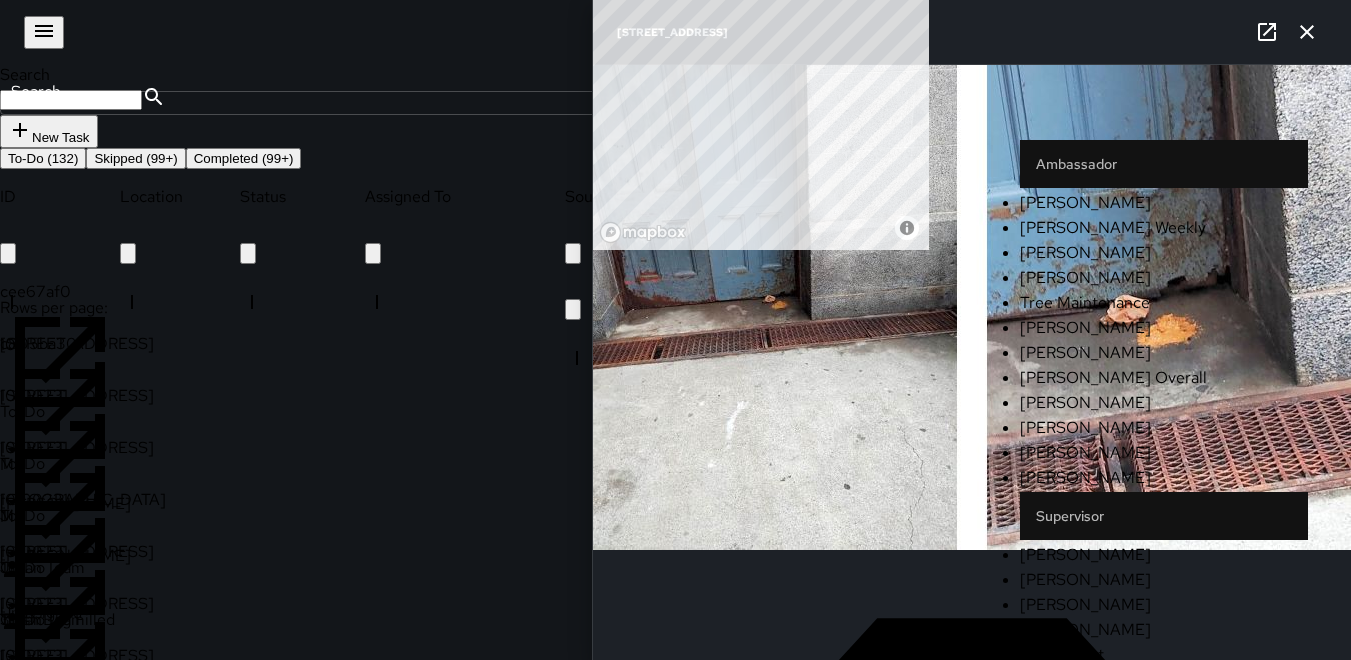 scroll, scrollTop: 200, scrollLeft: 0, axis: vertical 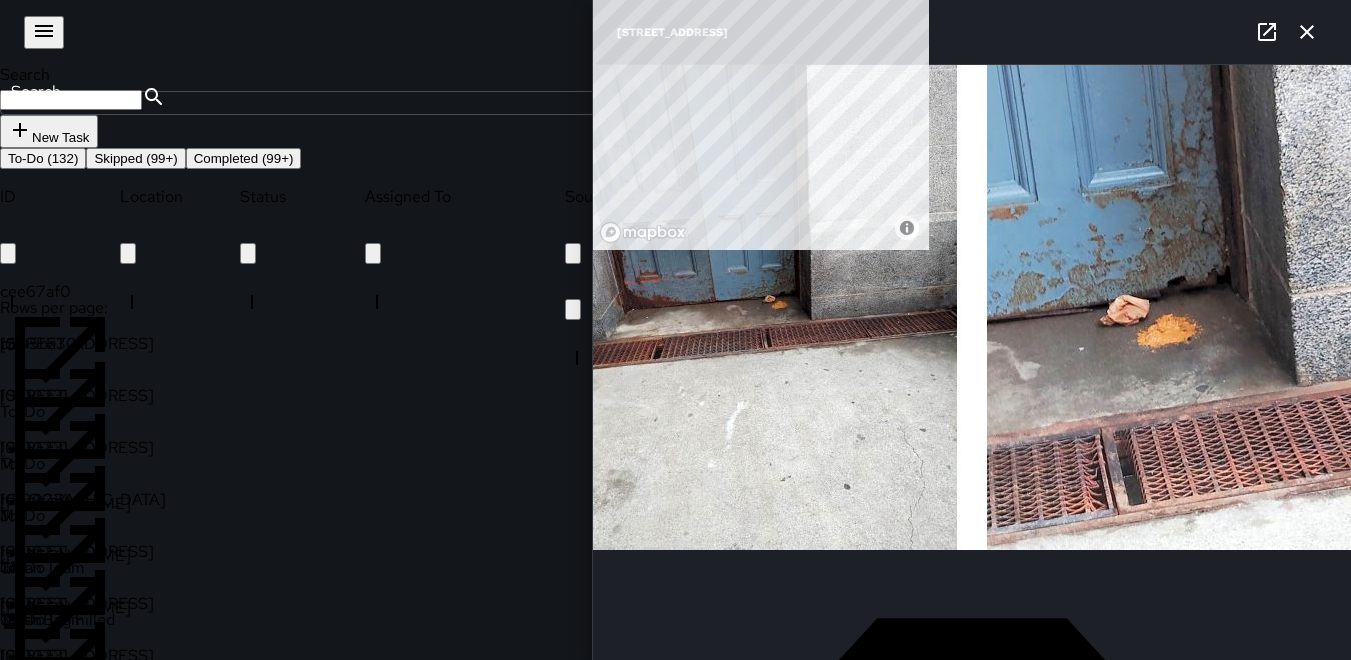 click on "10100231" at bounding box center [60, 447] 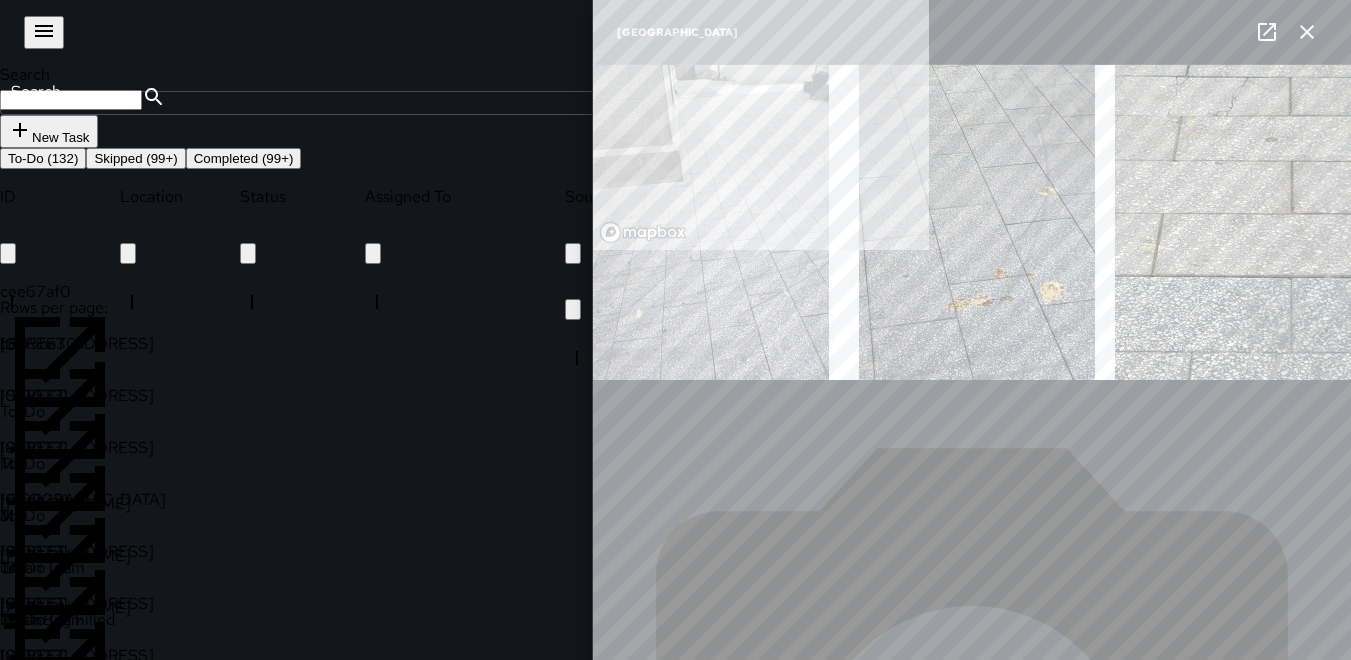 type on "**********" 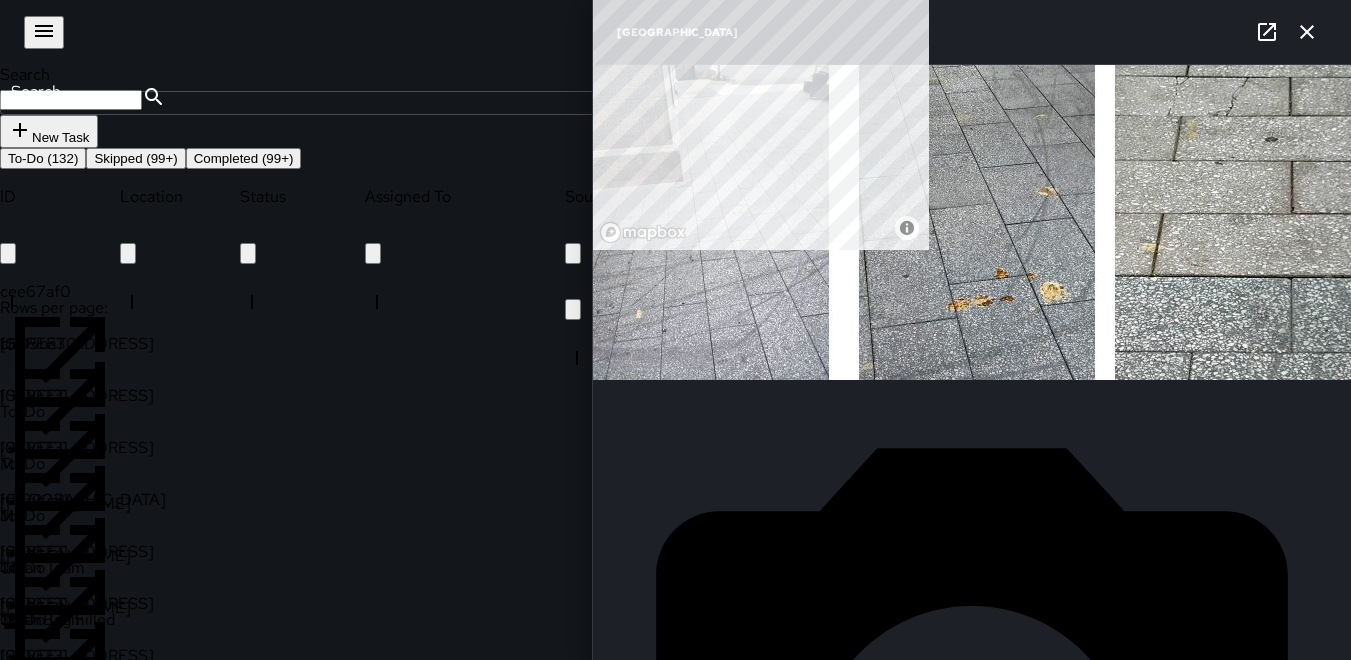 click at bounding box center (972, 222) 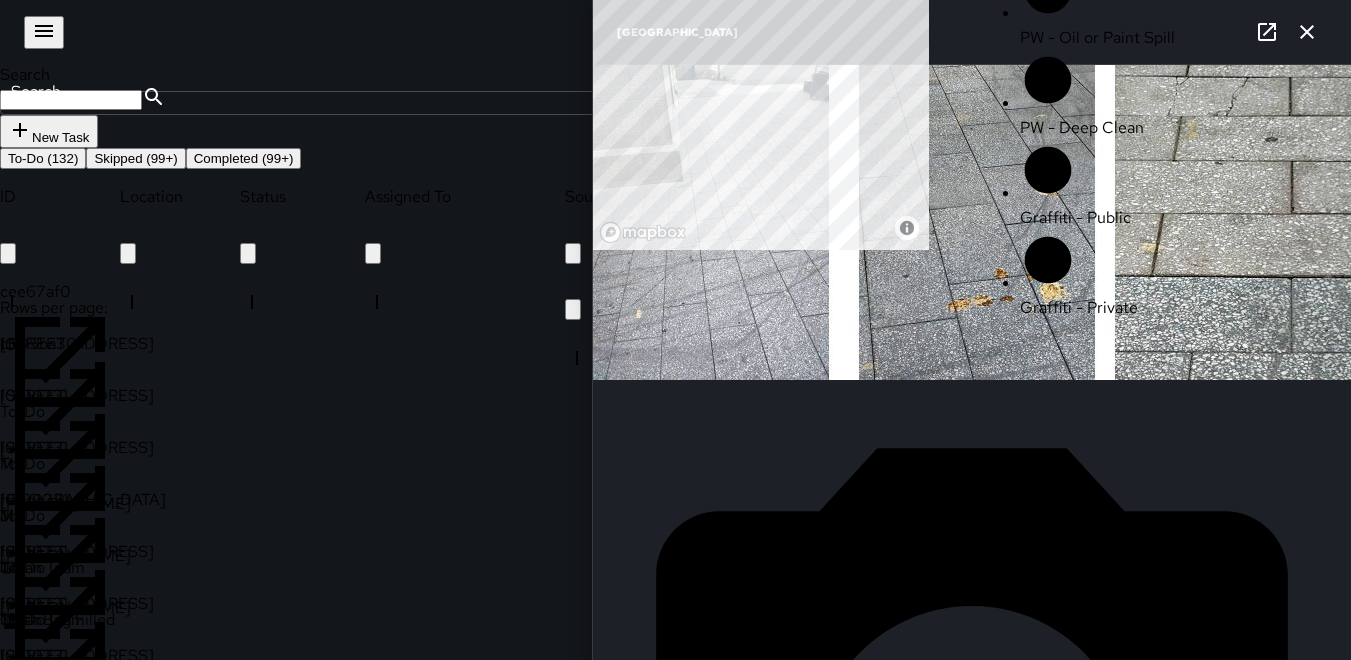 scroll, scrollTop: 100, scrollLeft: 0, axis: vertical 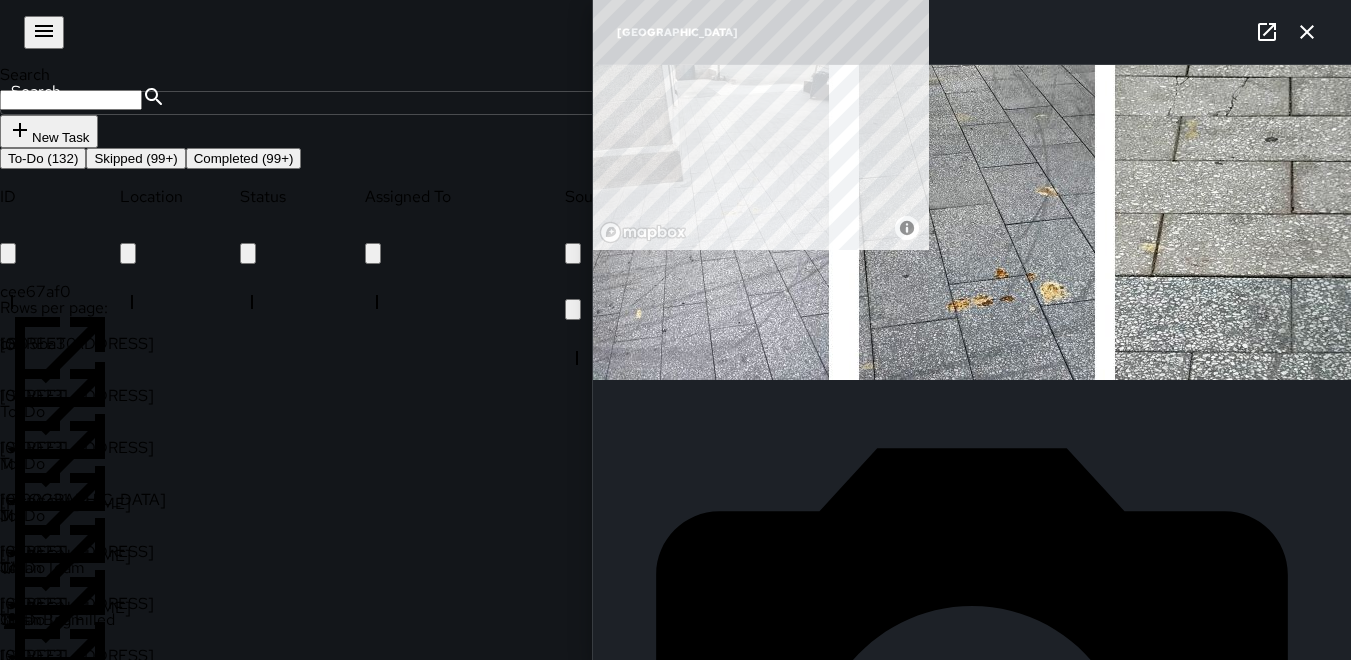 click on "Unassigned" at bounding box center (666, 1516) 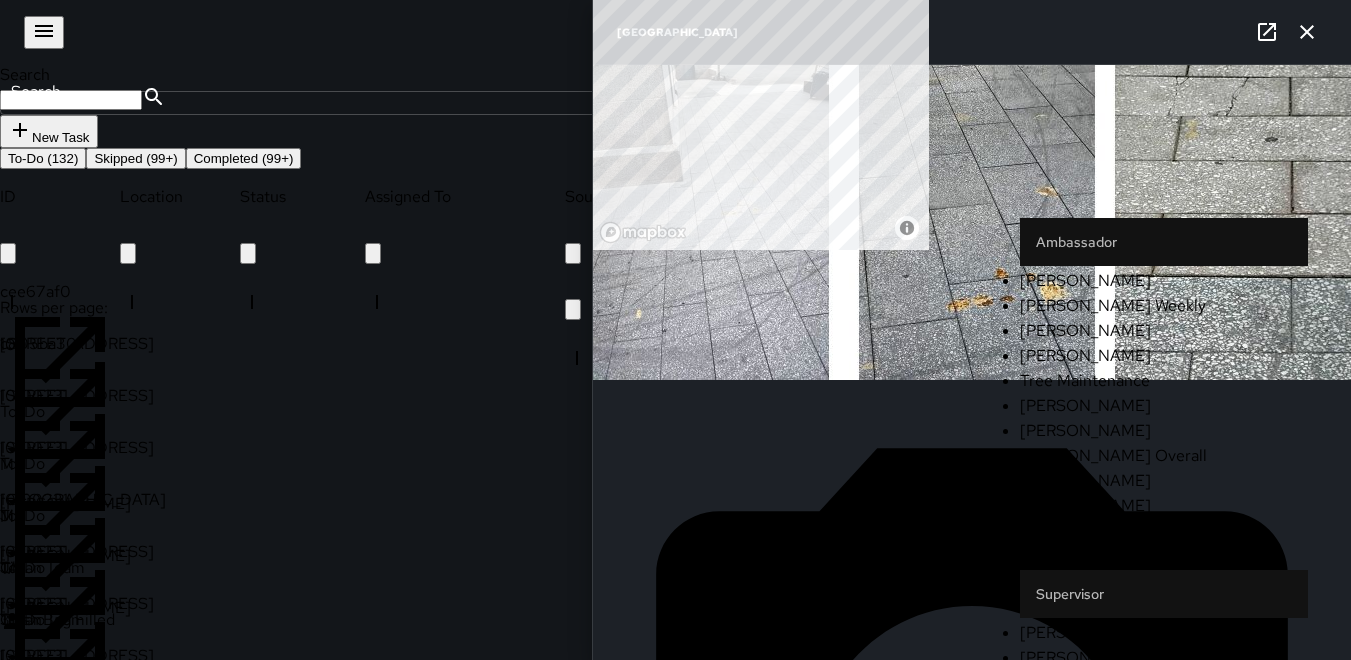 scroll, scrollTop: 200, scrollLeft: 0, axis: vertical 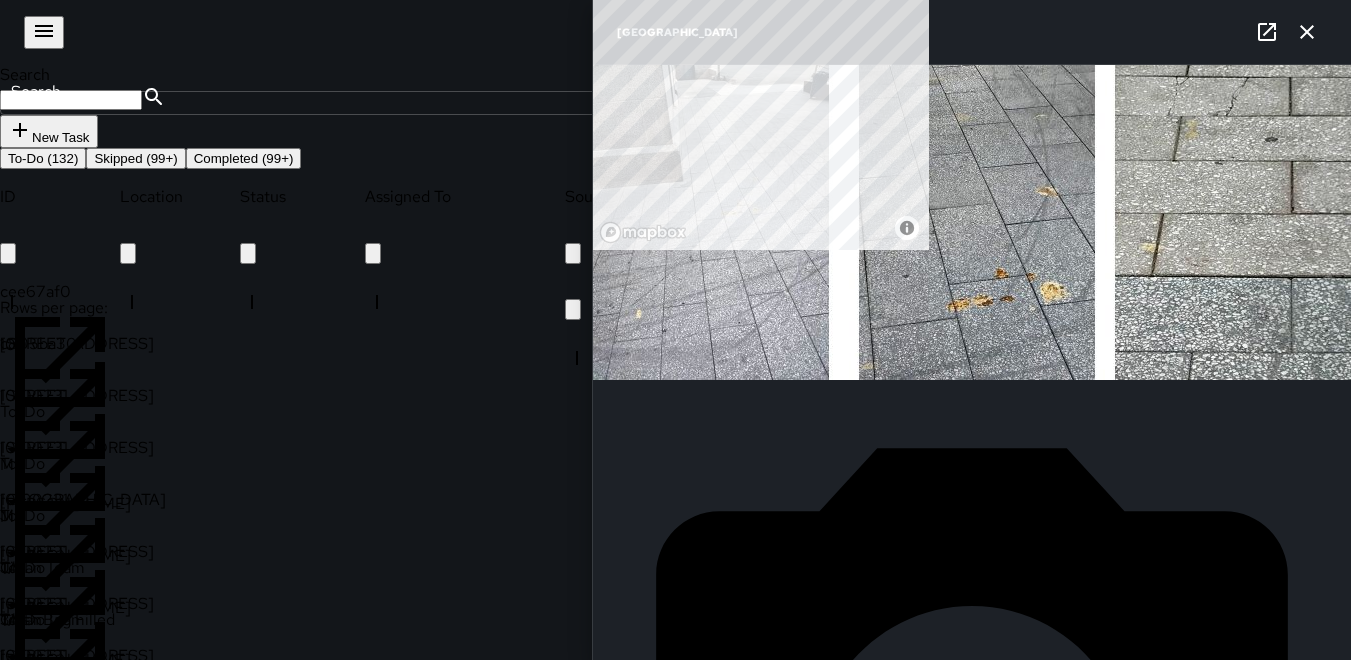 click on "10100231" at bounding box center (60, 499) 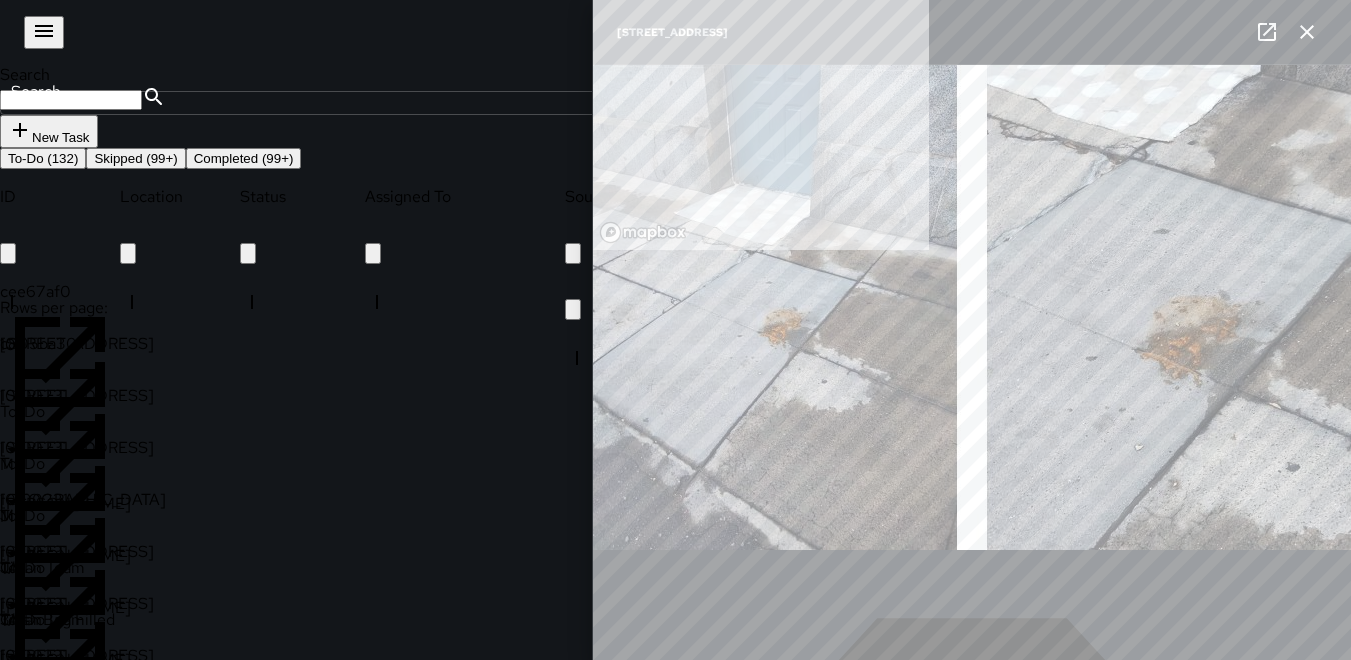 type on "**********" 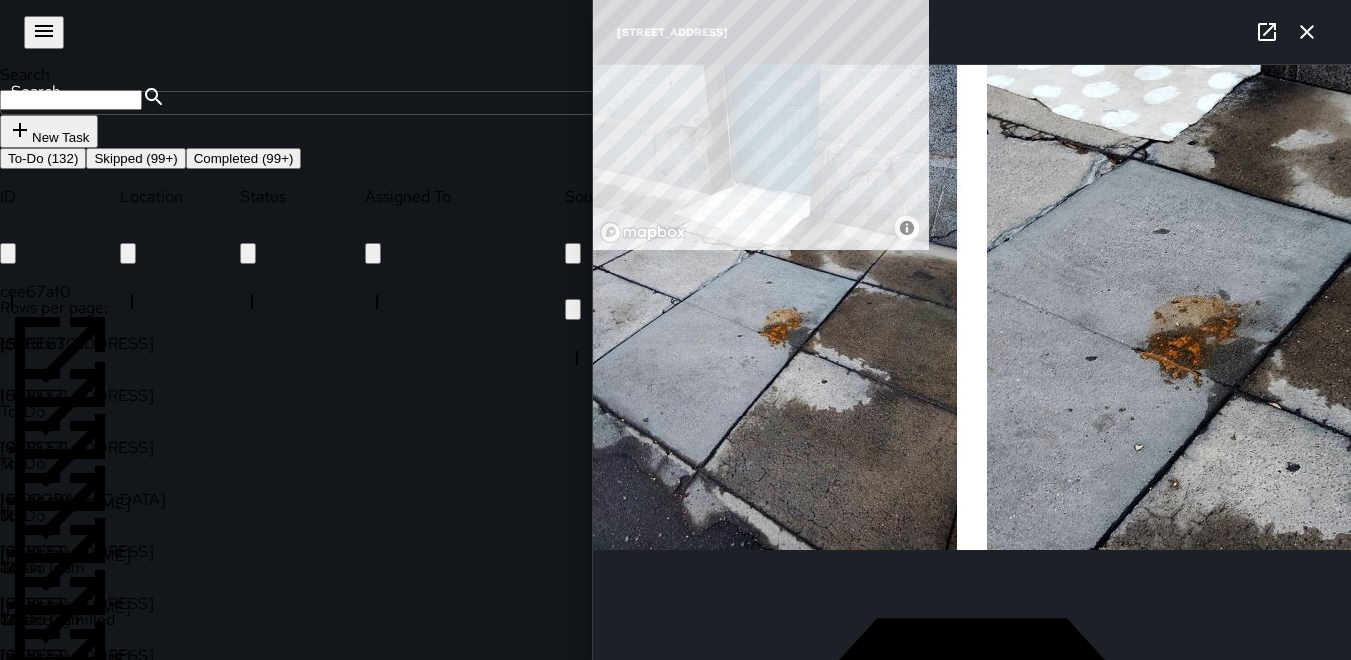 click 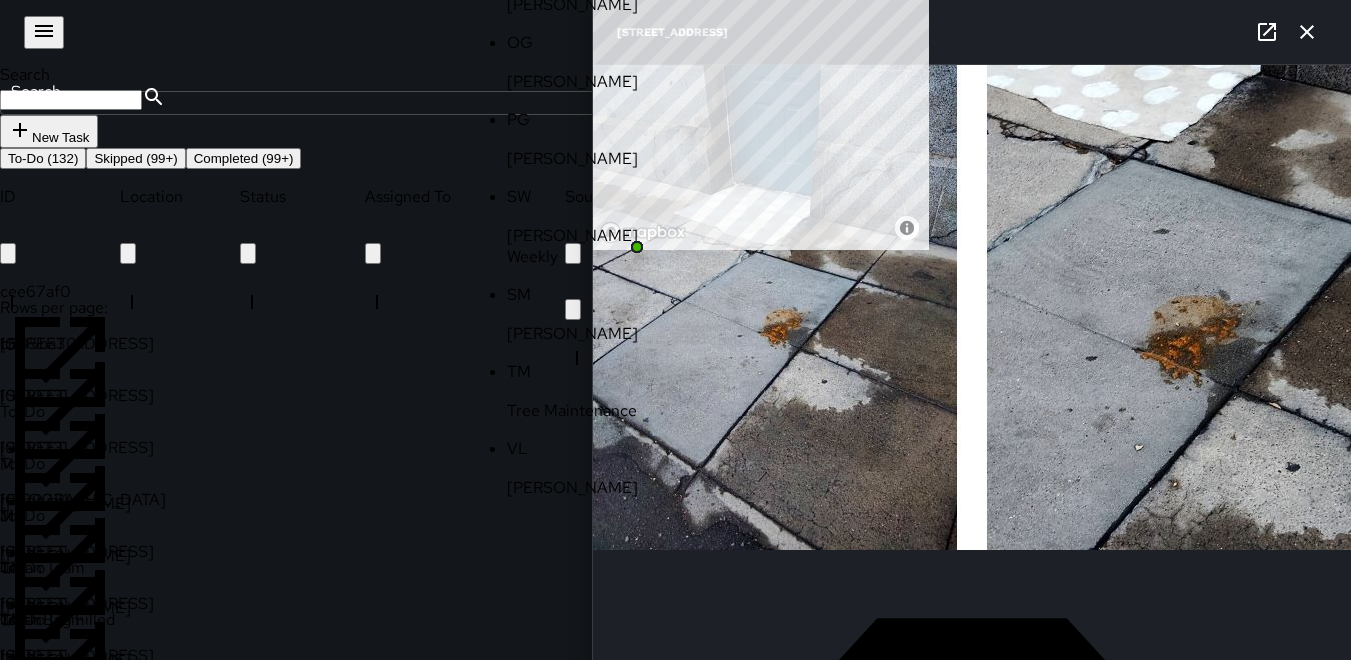 scroll, scrollTop: 100, scrollLeft: 0, axis: vertical 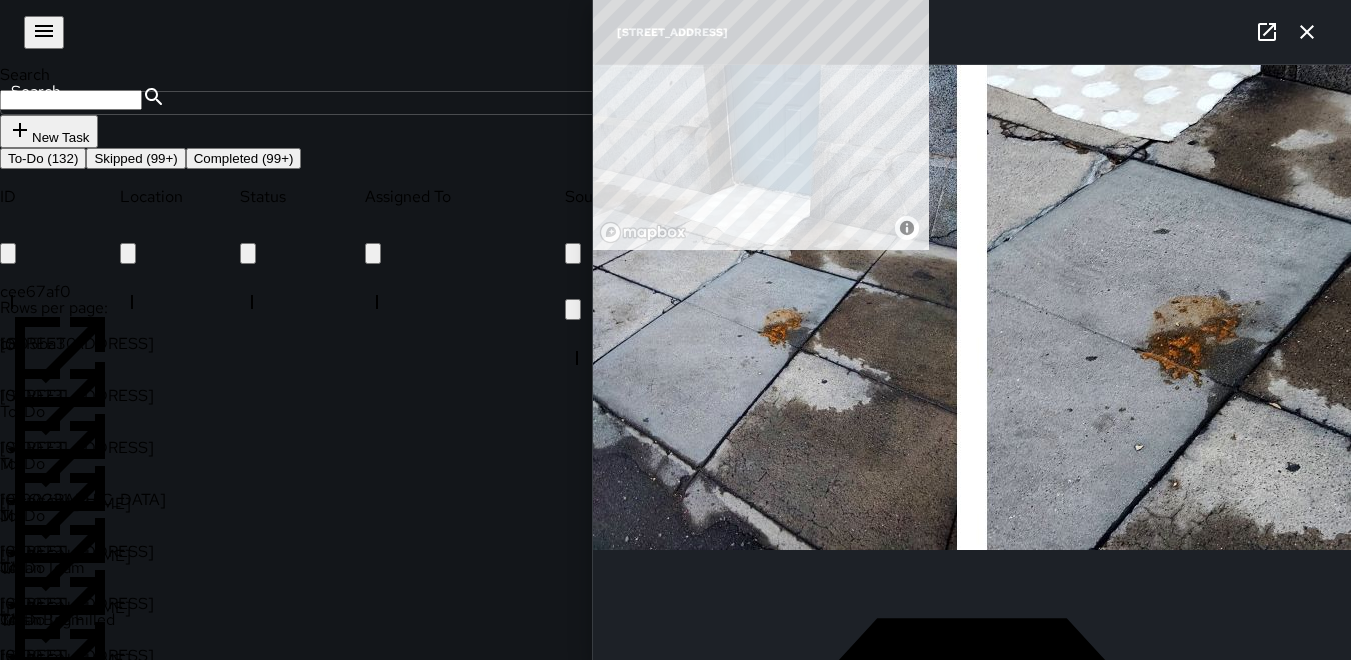 click 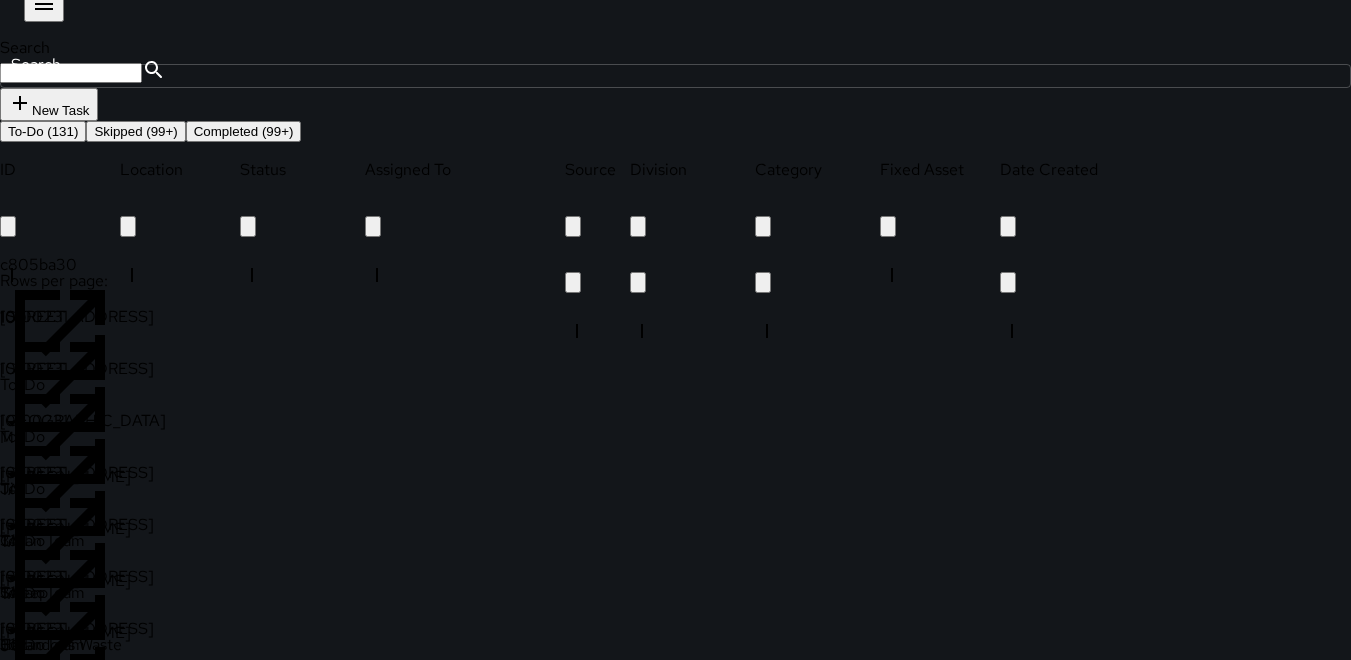 scroll, scrollTop: 0, scrollLeft: 0, axis: both 